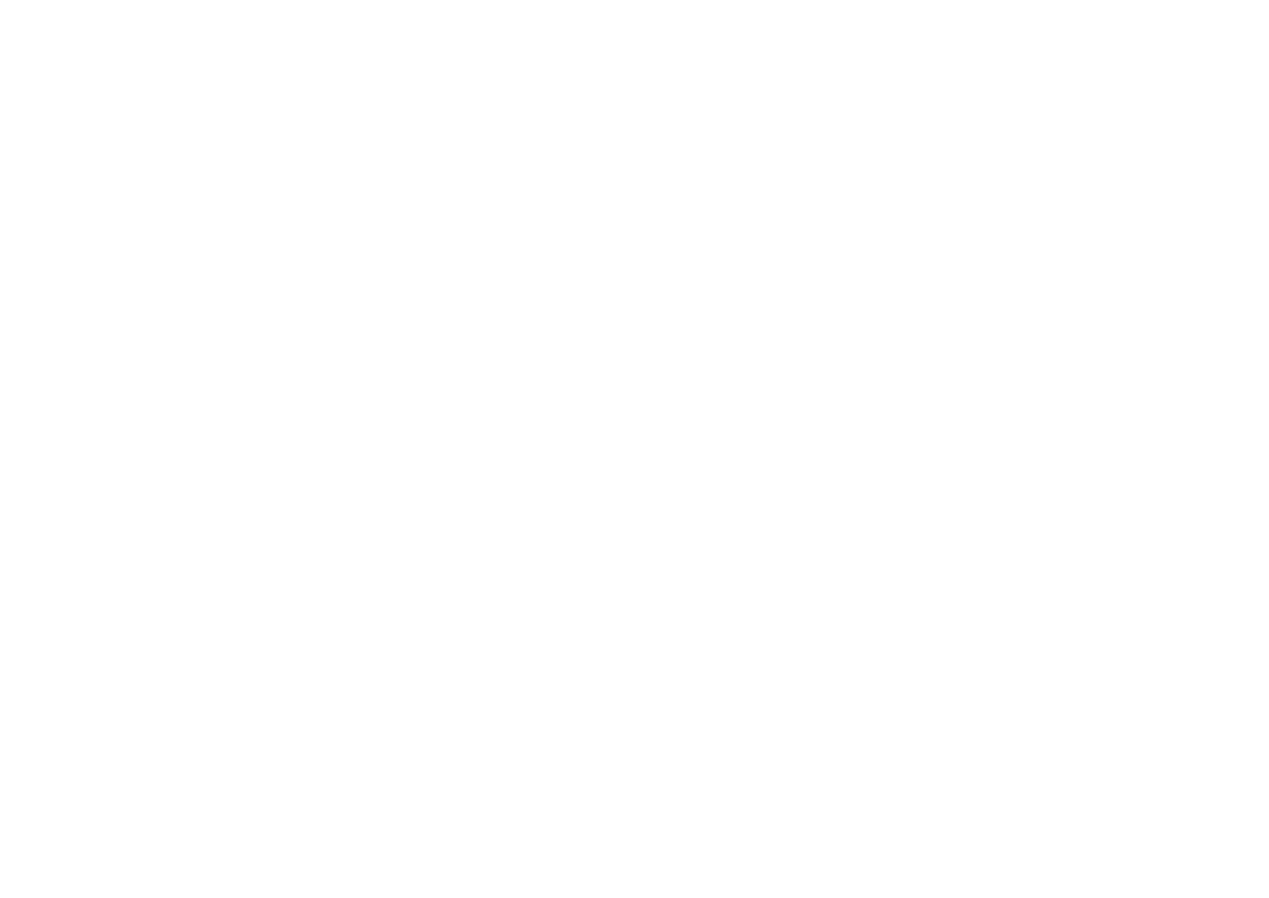 scroll, scrollTop: 0, scrollLeft: 0, axis: both 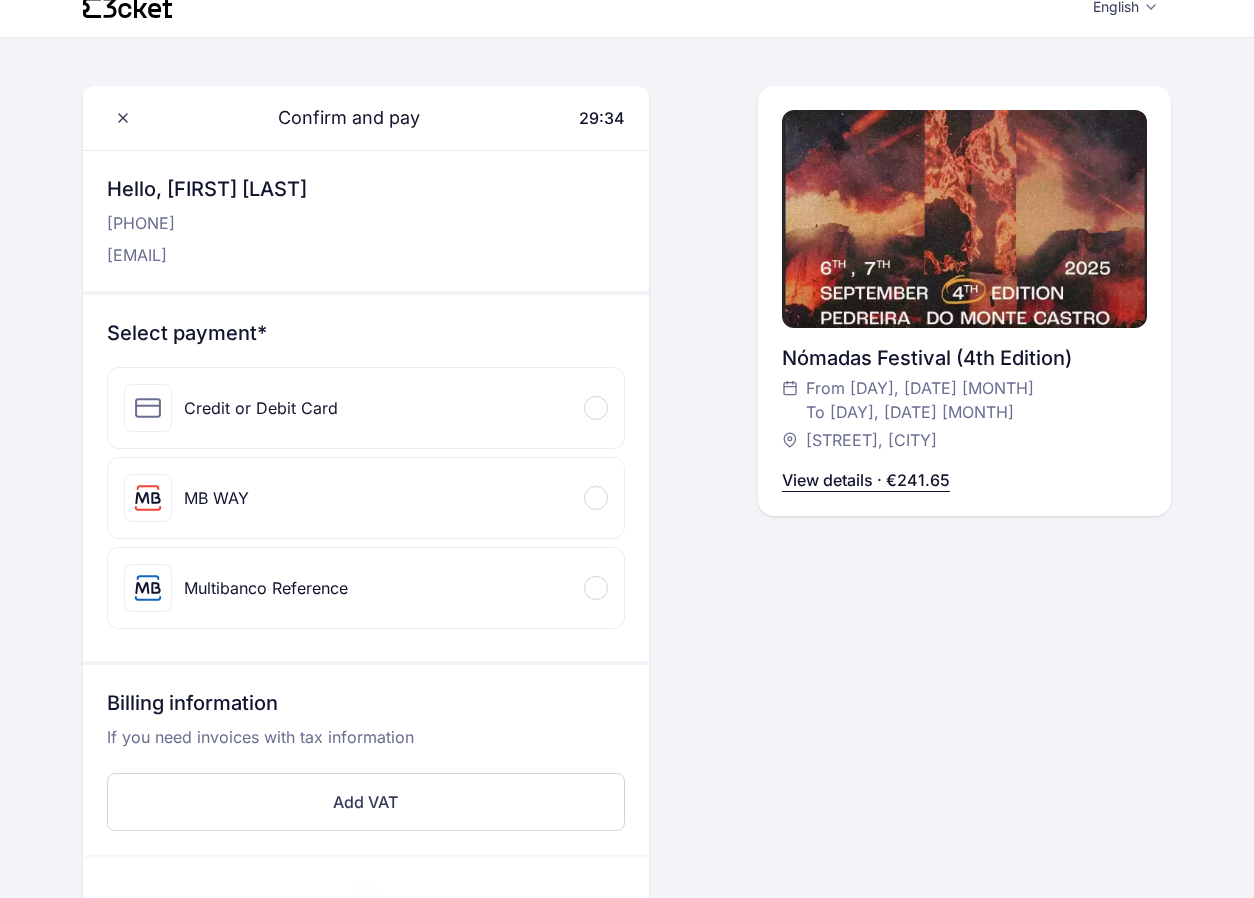 click on "Credit or Debit Card" at bounding box center [366, 408] 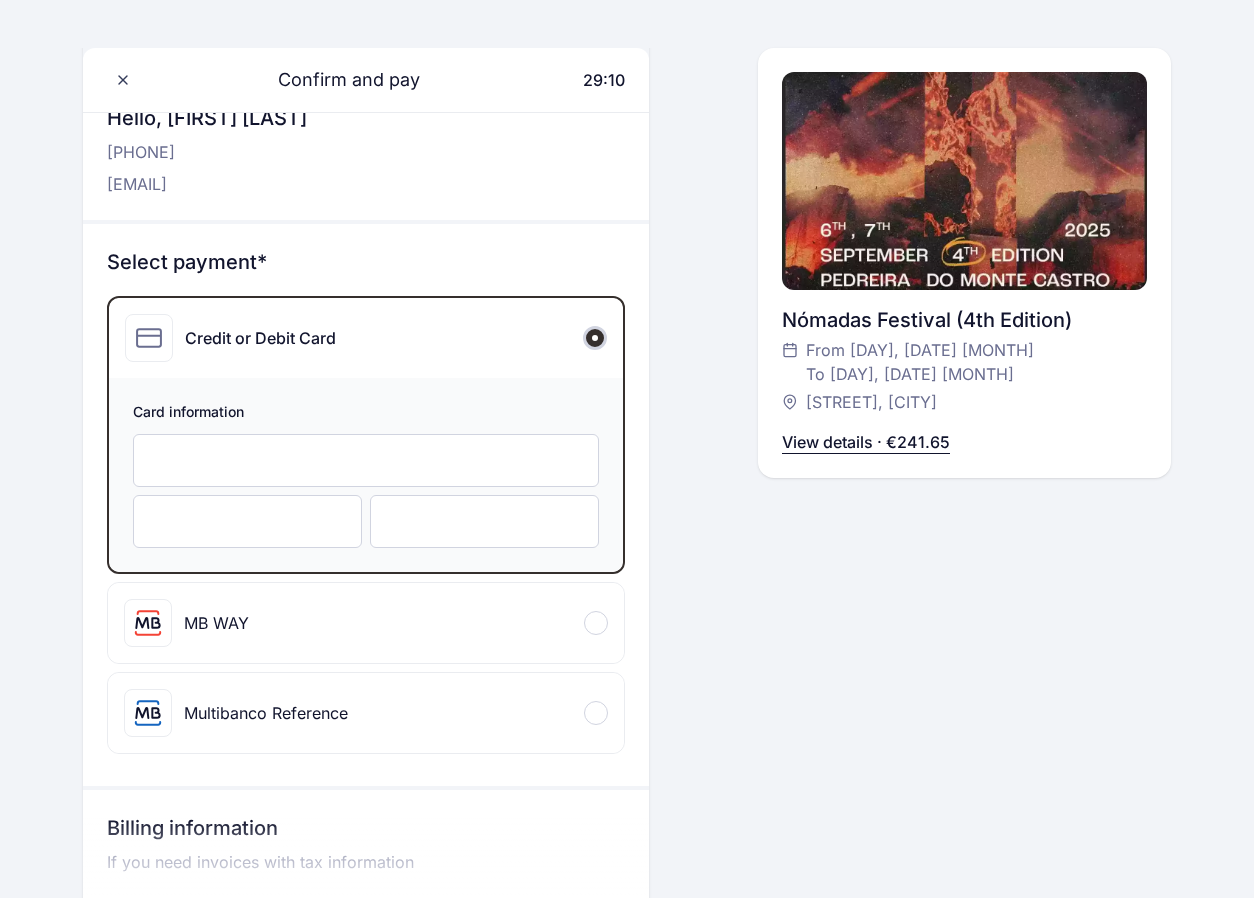 scroll, scrollTop: 66, scrollLeft: 0, axis: vertical 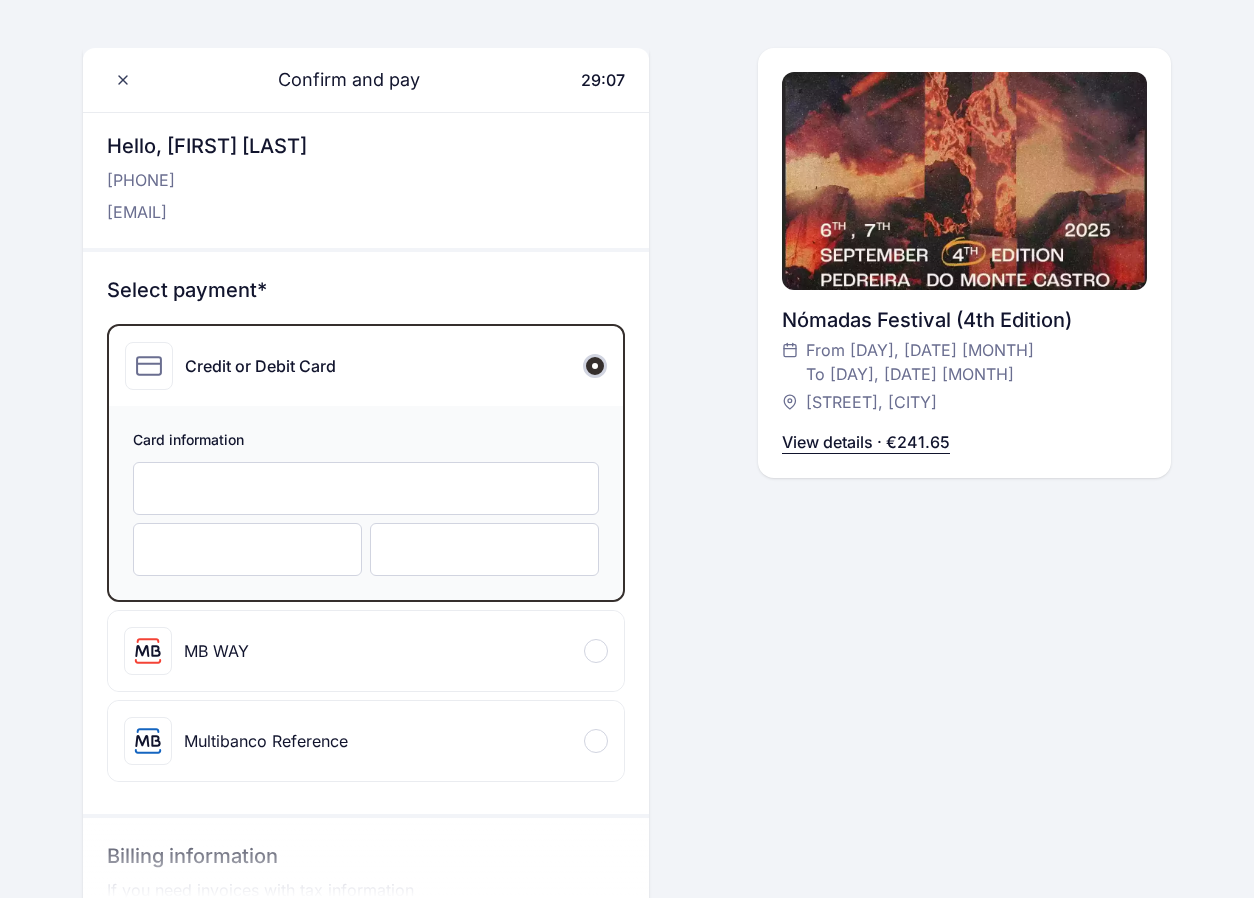 click at bounding box center (484, 549) 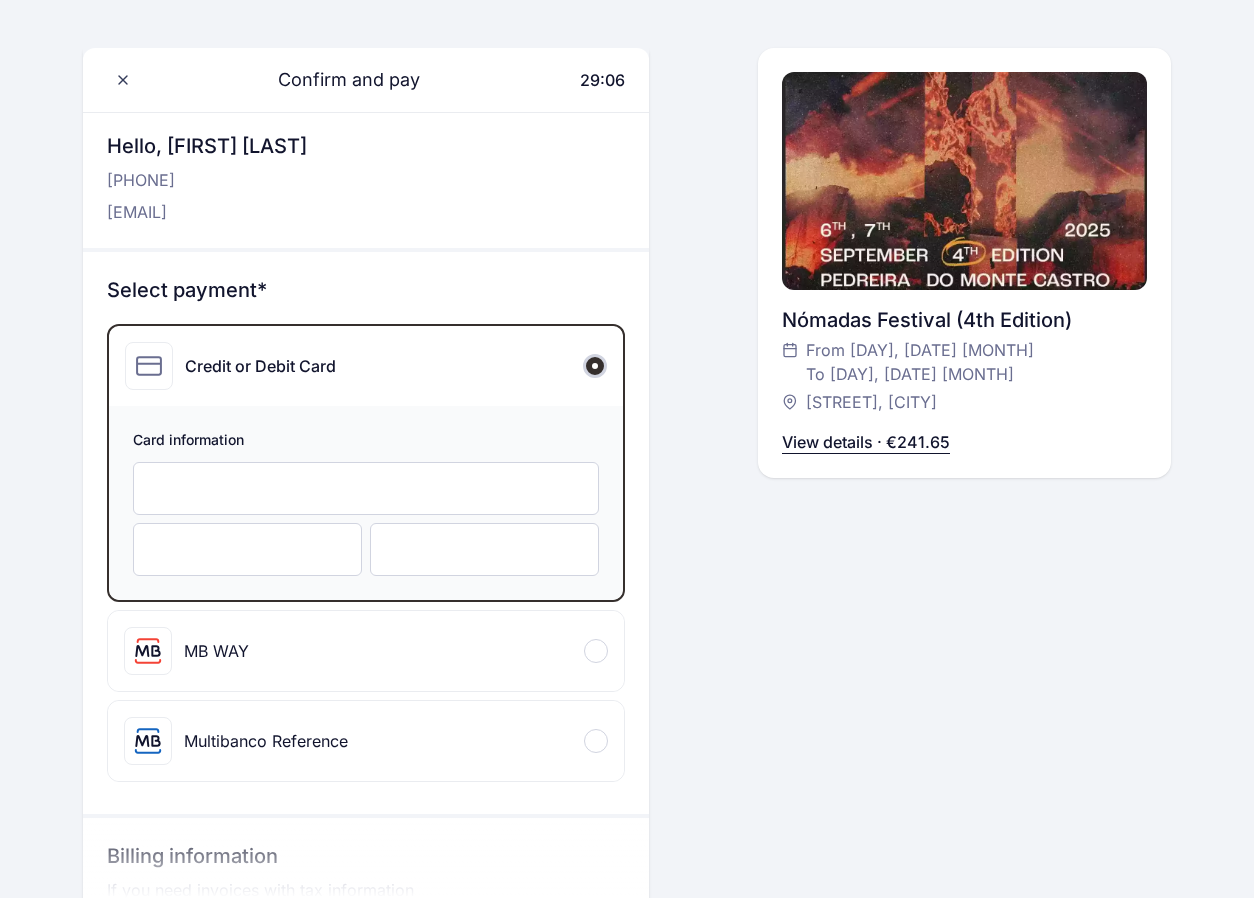 click at bounding box center [247, 549] 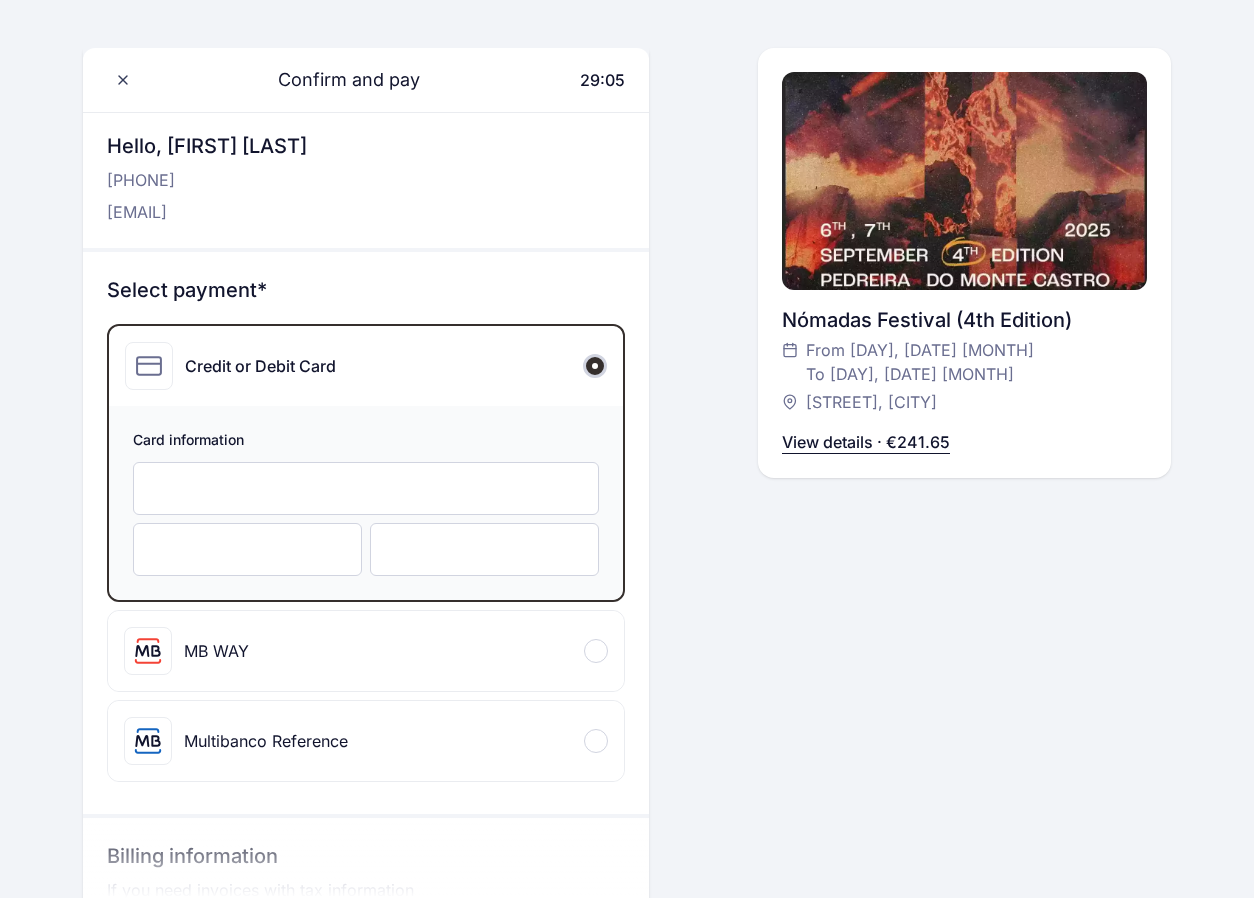 click at bounding box center [366, 488] 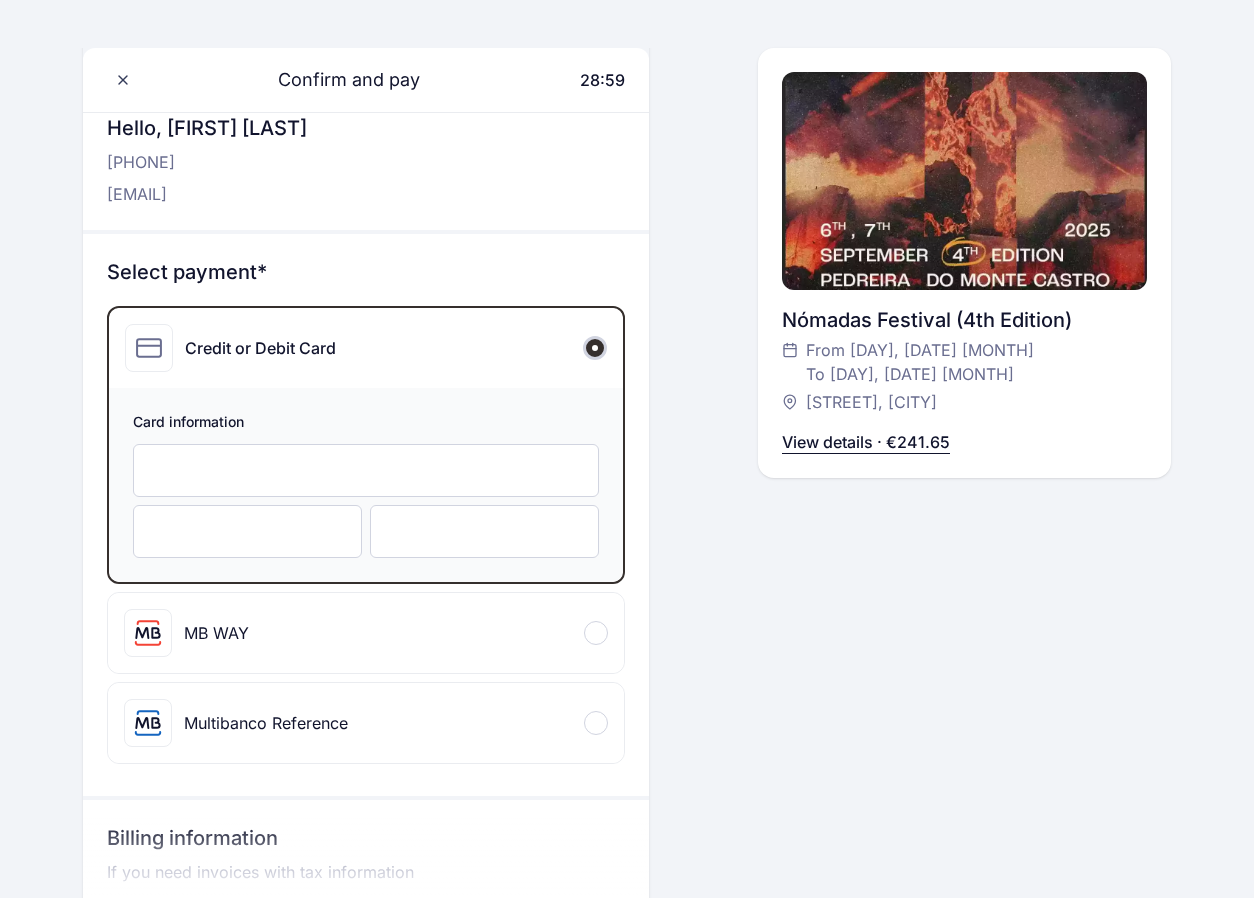 scroll, scrollTop: 23, scrollLeft: 0, axis: vertical 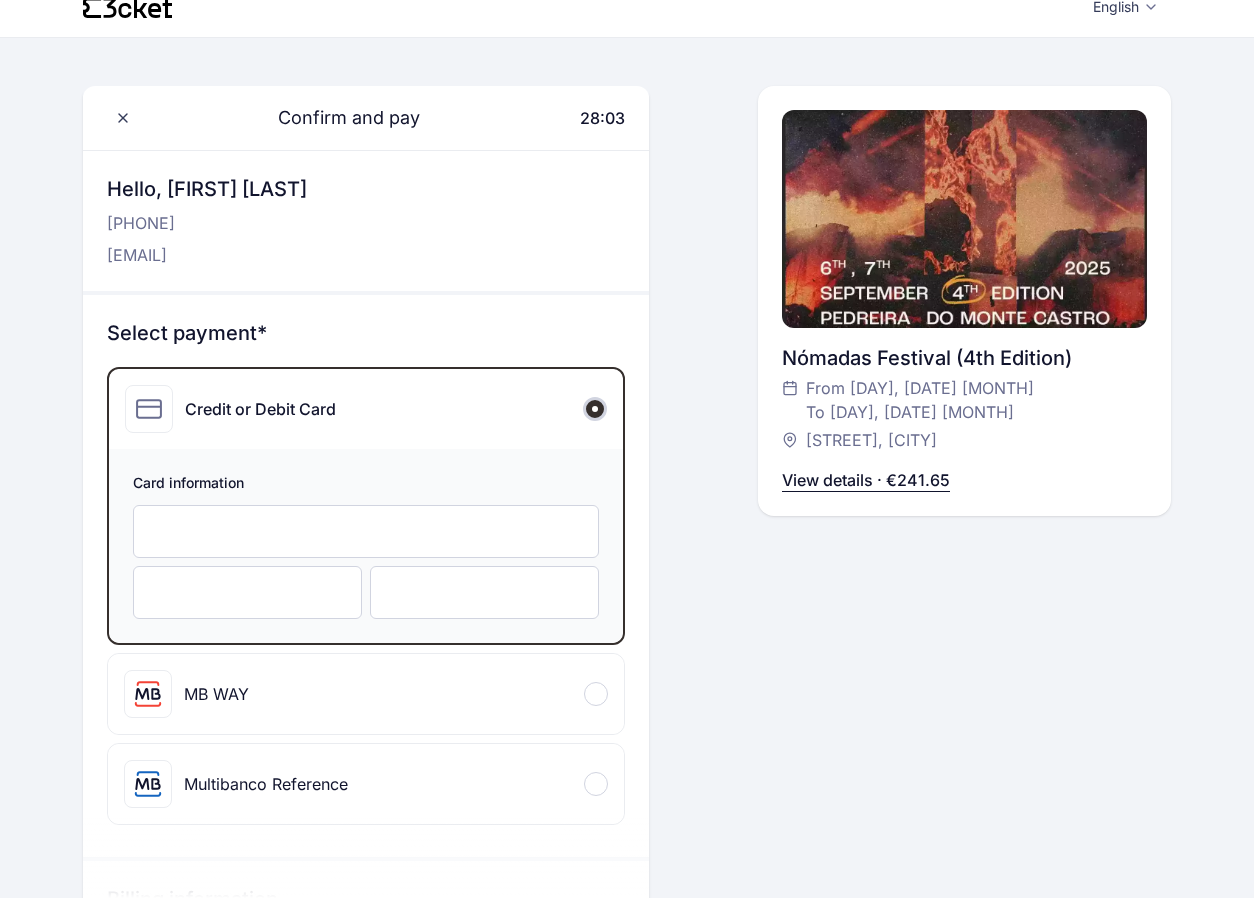 click at bounding box center [366, 531] 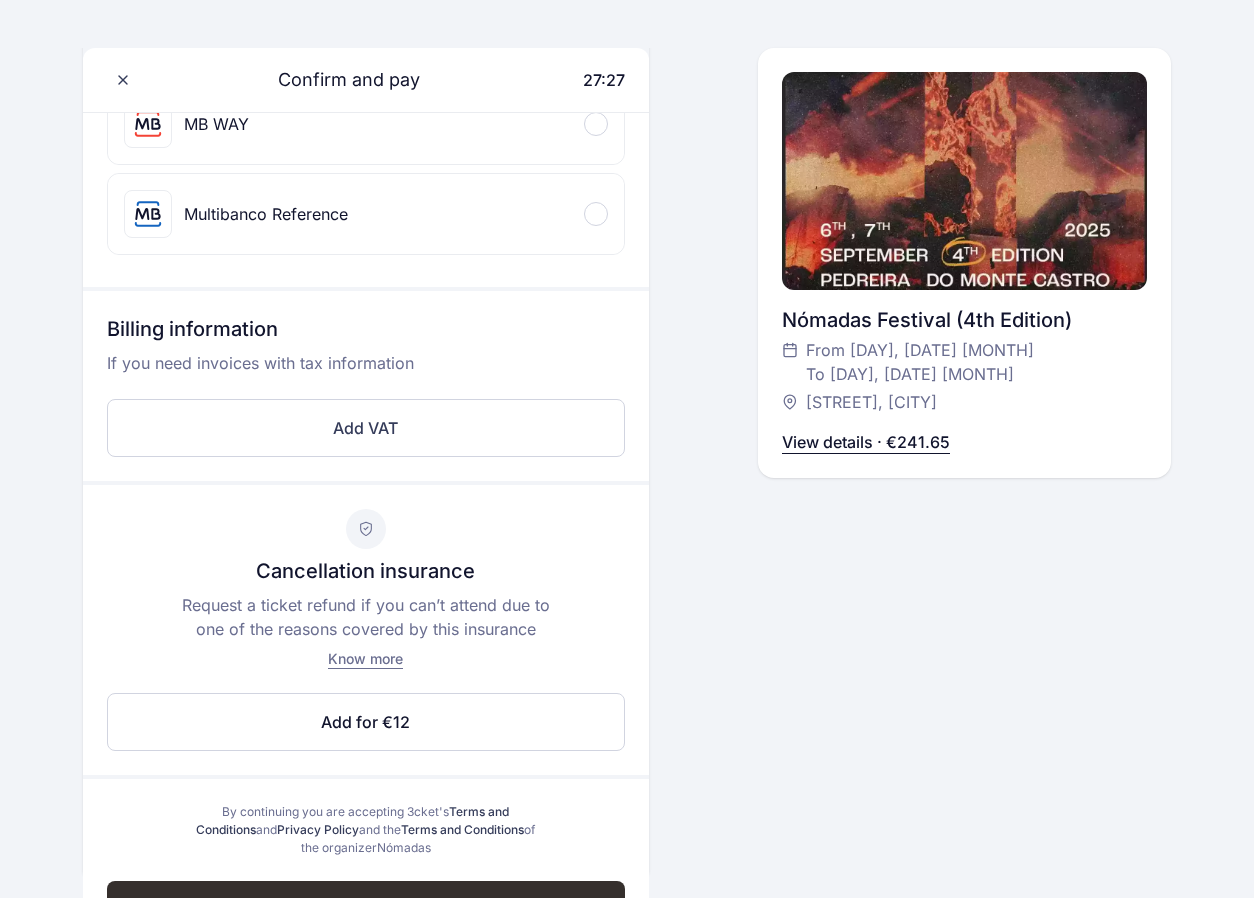 scroll, scrollTop: 662, scrollLeft: 0, axis: vertical 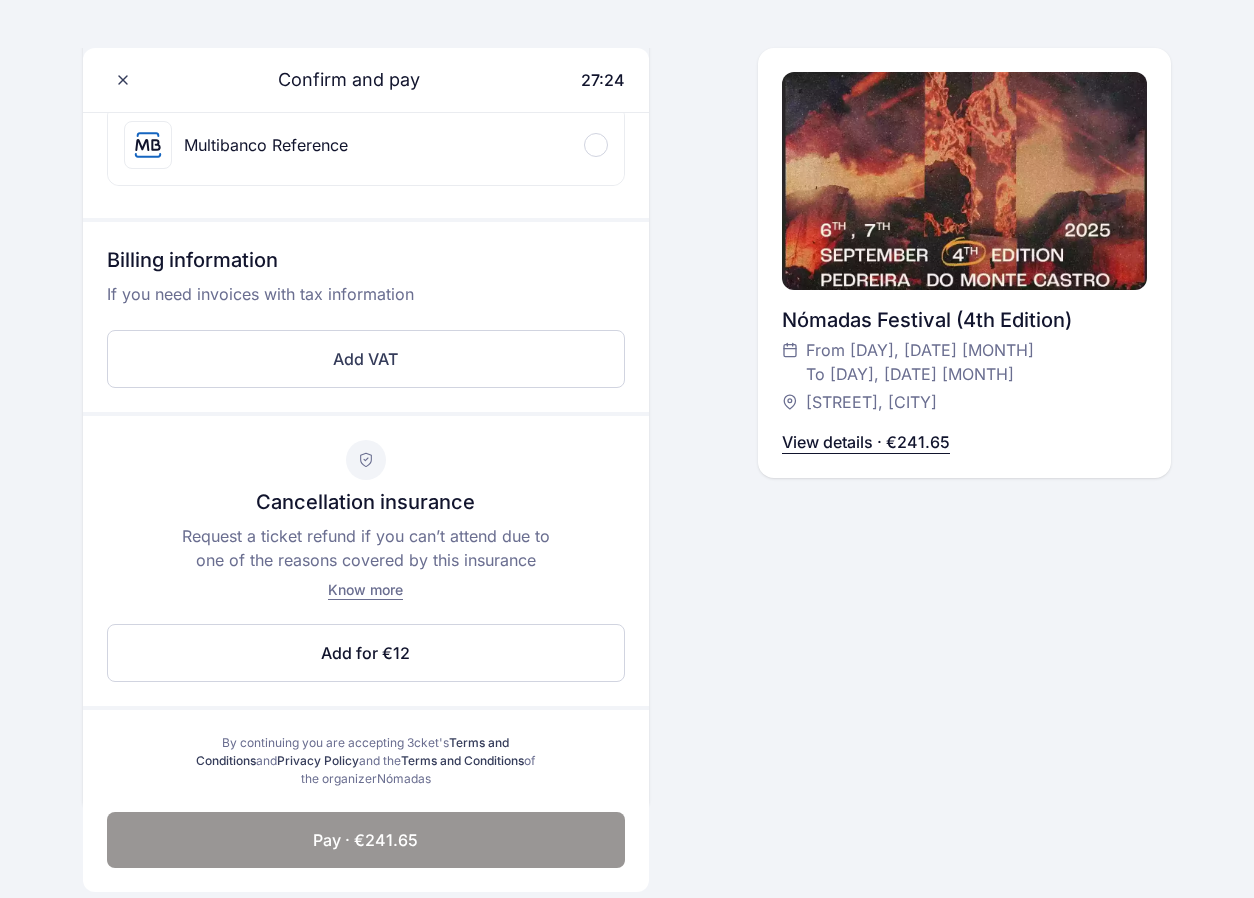 click on "Pay · €241.65" at bounding box center [366, 840] 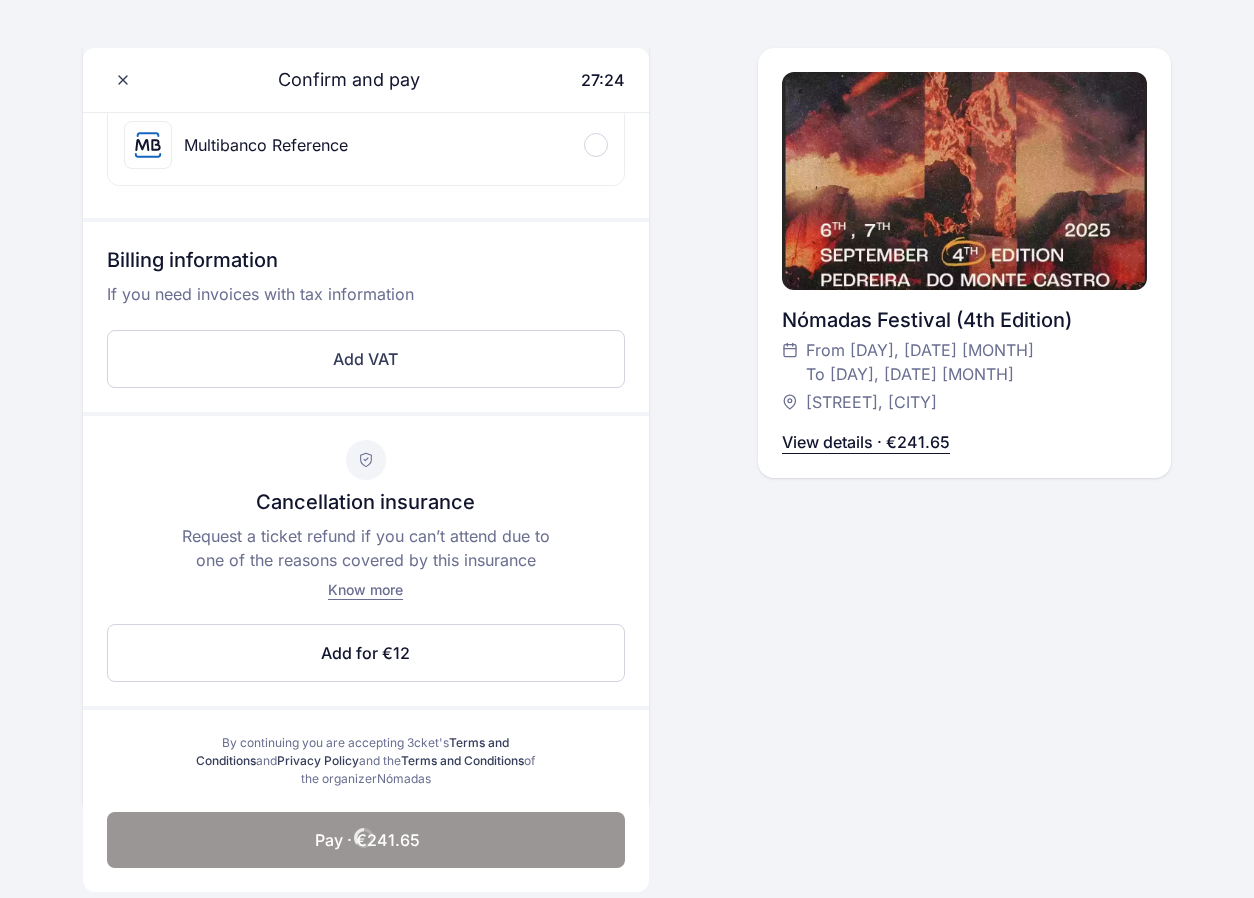 scroll, scrollTop: 570, scrollLeft: 0, axis: vertical 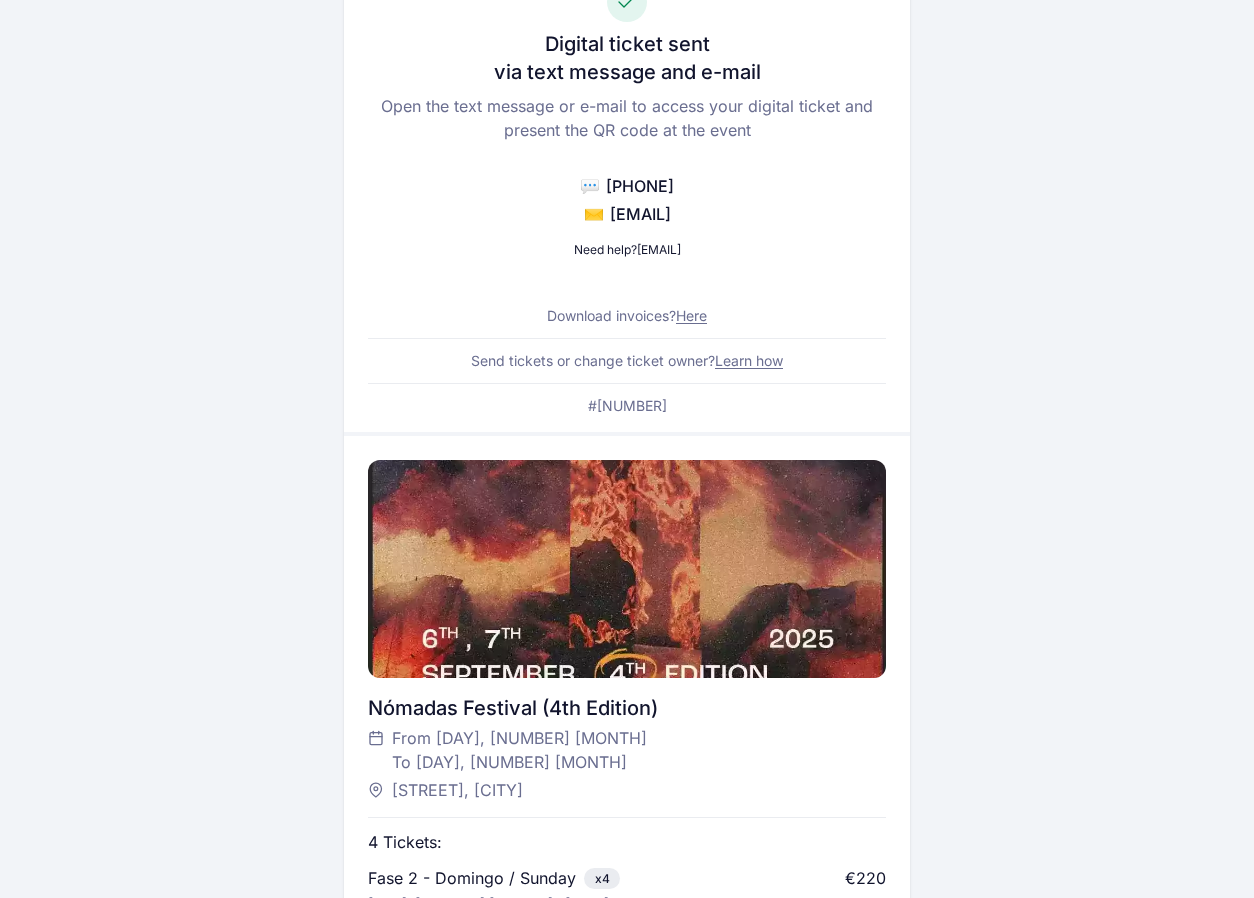 click on "Here" at bounding box center (691, 315) 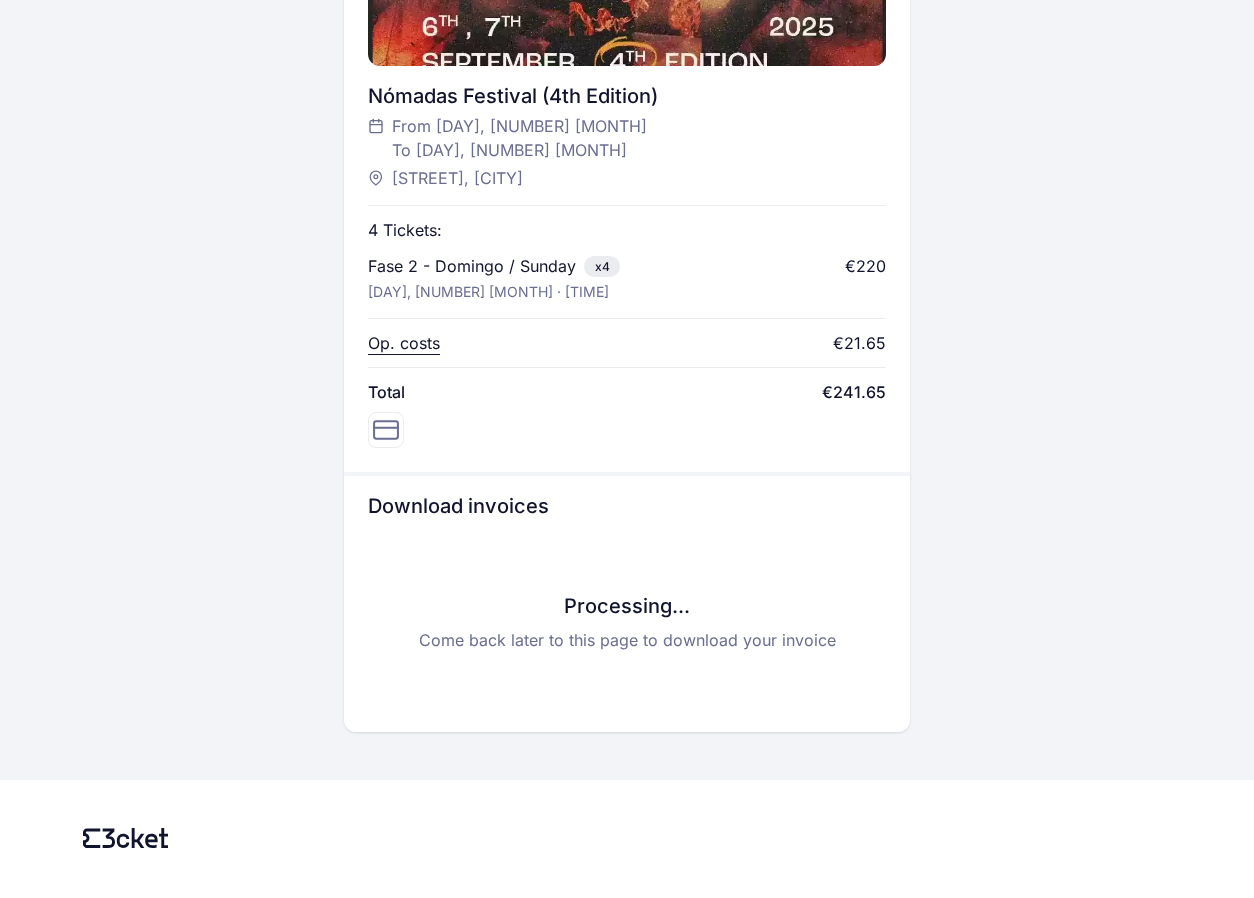 scroll, scrollTop: 805, scrollLeft: 0, axis: vertical 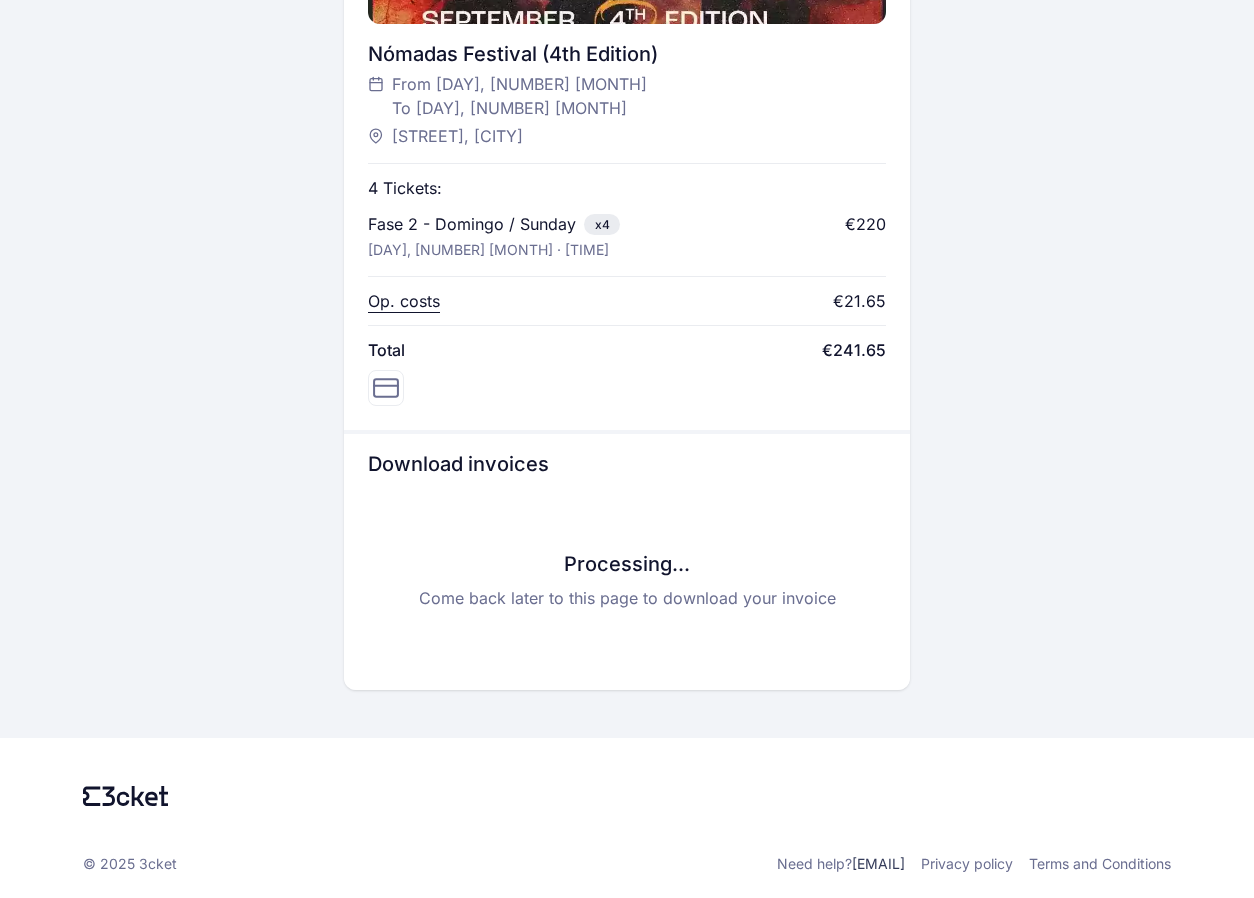 click 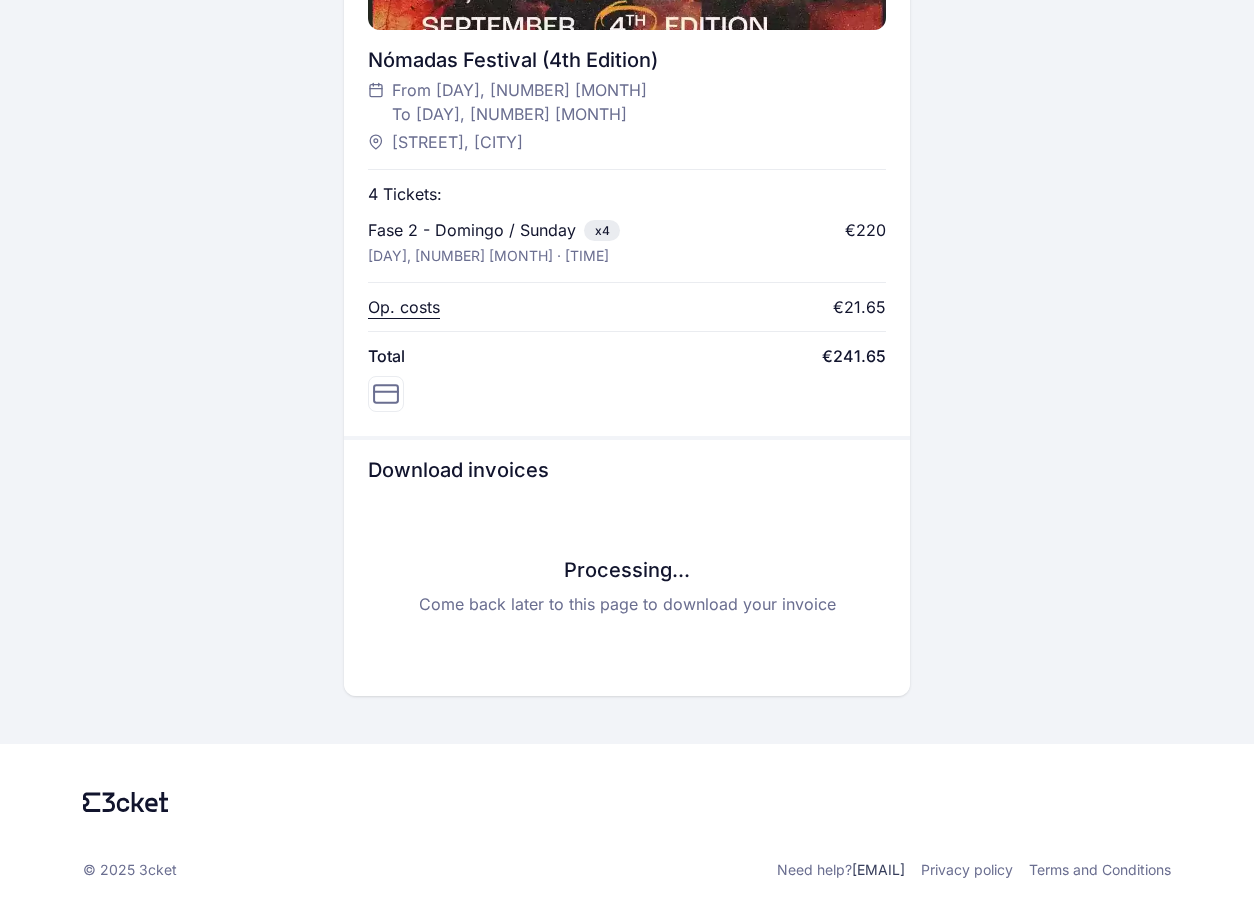 scroll, scrollTop: 805, scrollLeft: 0, axis: vertical 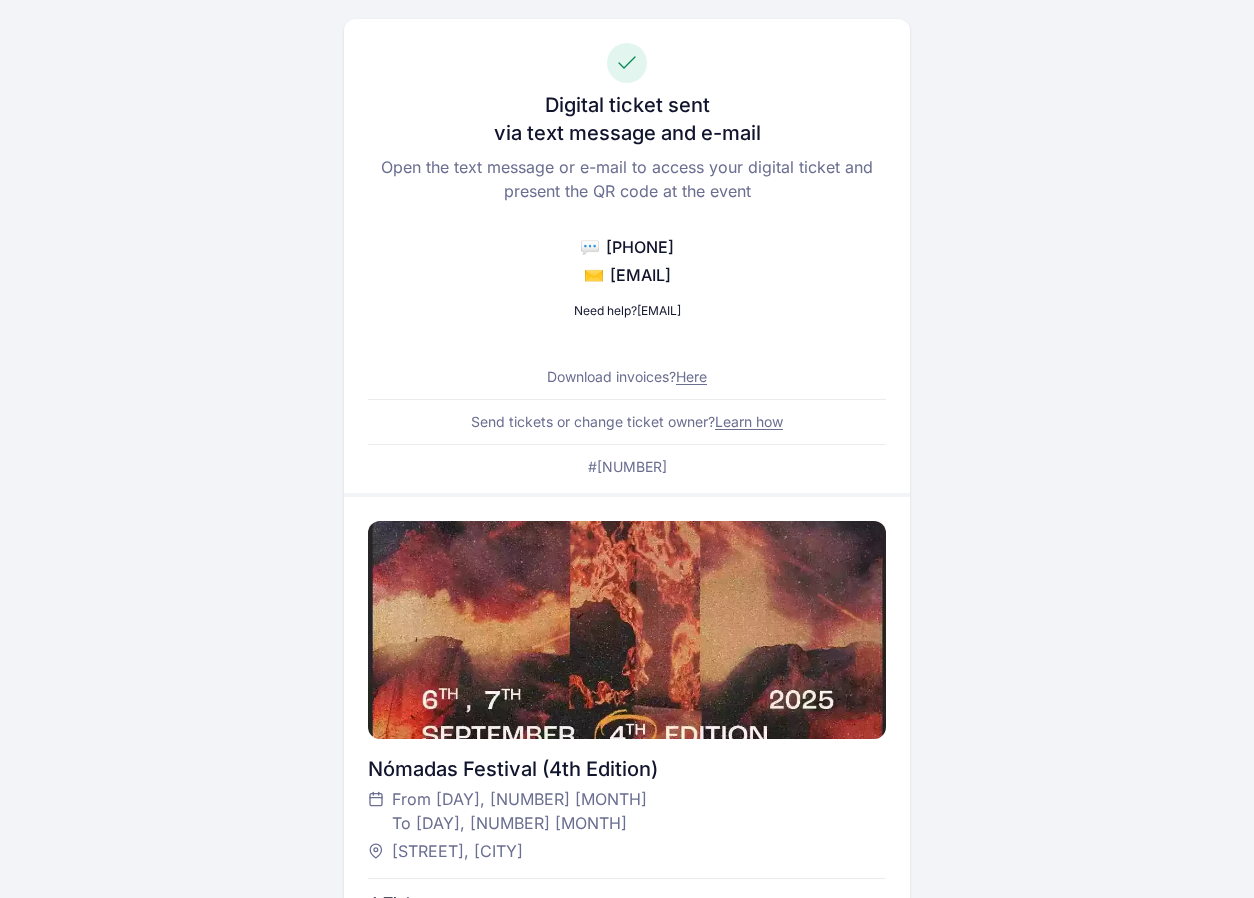 drag, startPoint x: 701, startPoint y: 244, endPoint x: 580, endPoint y: 242, distance: 121.016525 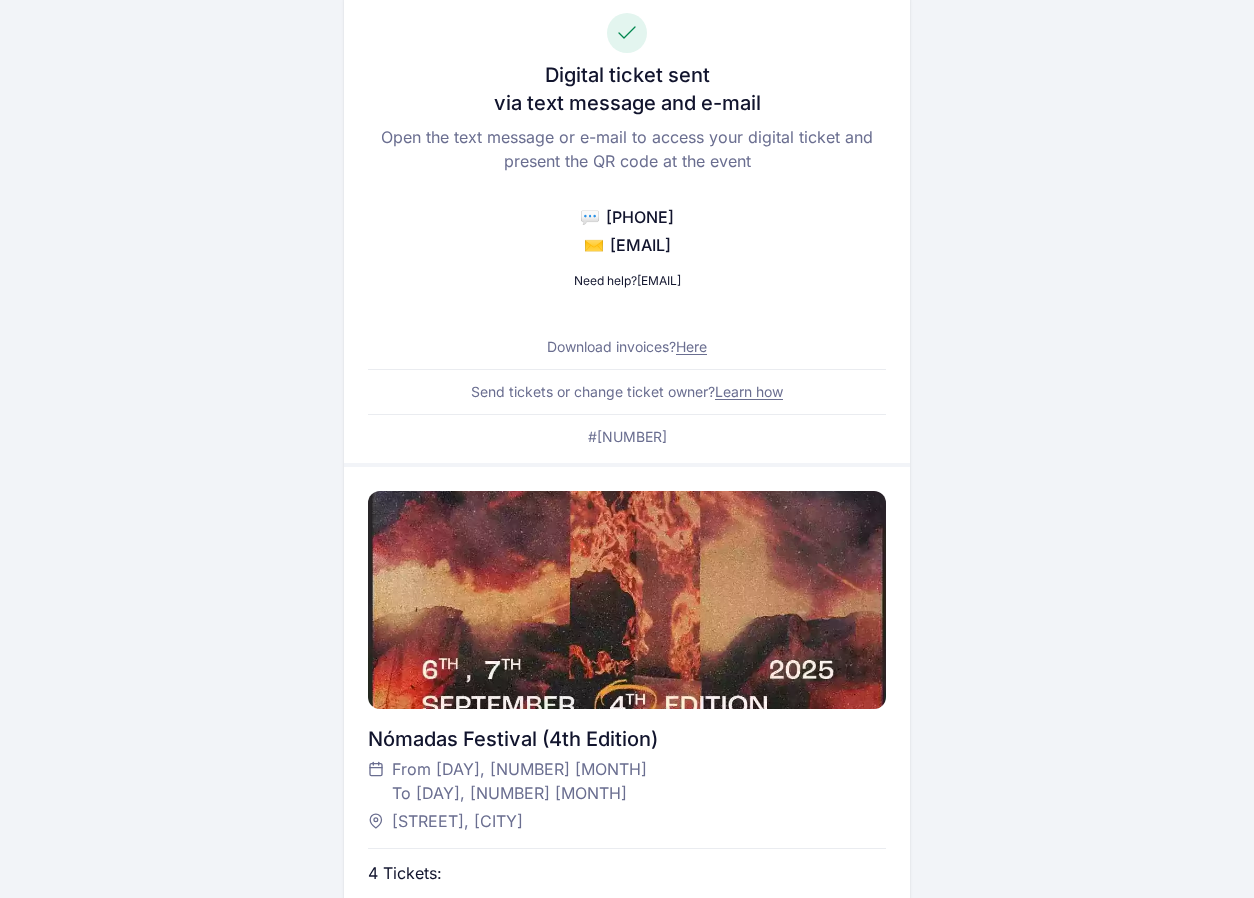 scroll, scrollTop: 92, scrollLeft: 0, axis: vertical 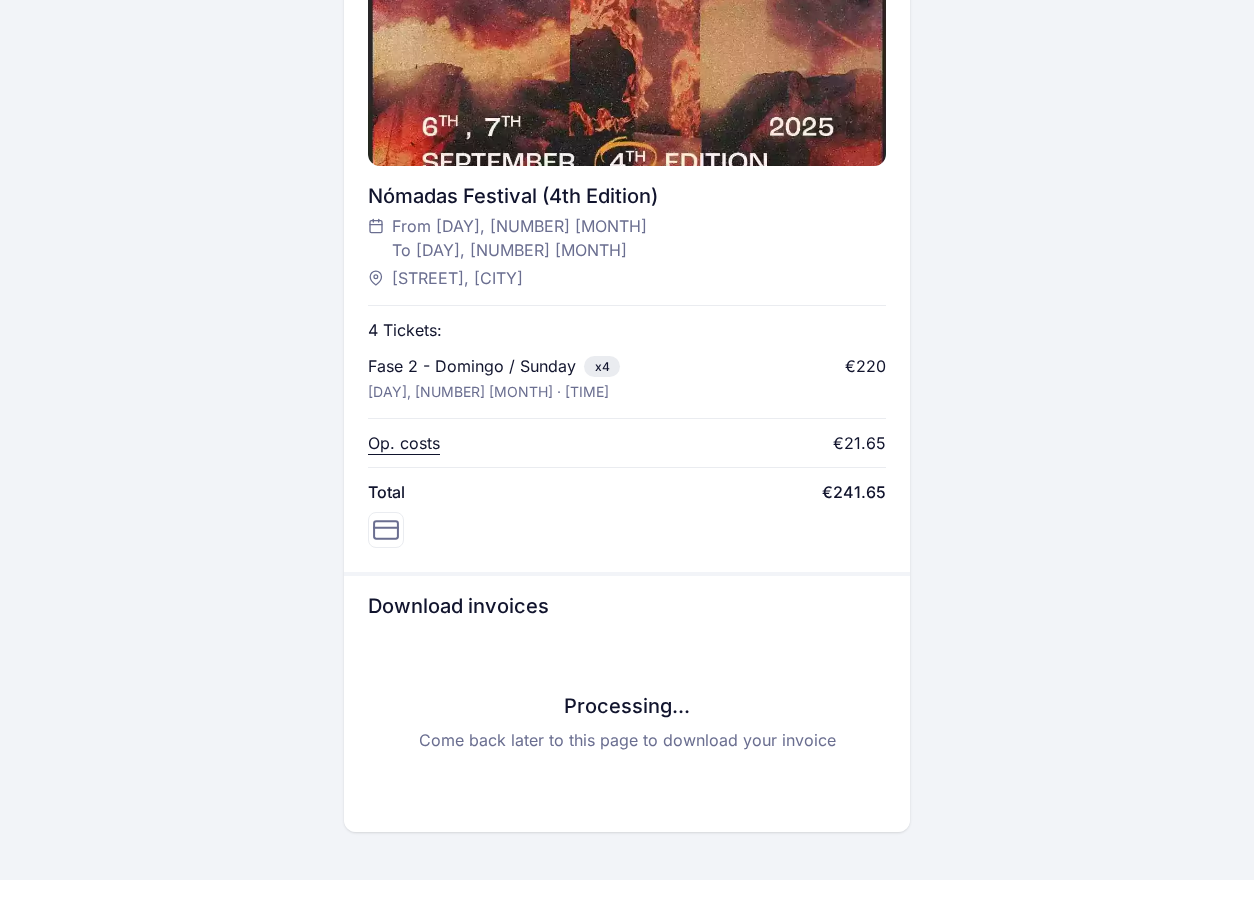 click on "Fase 2 - Domingo / Sunday x4" at bounding box center (494, 366) 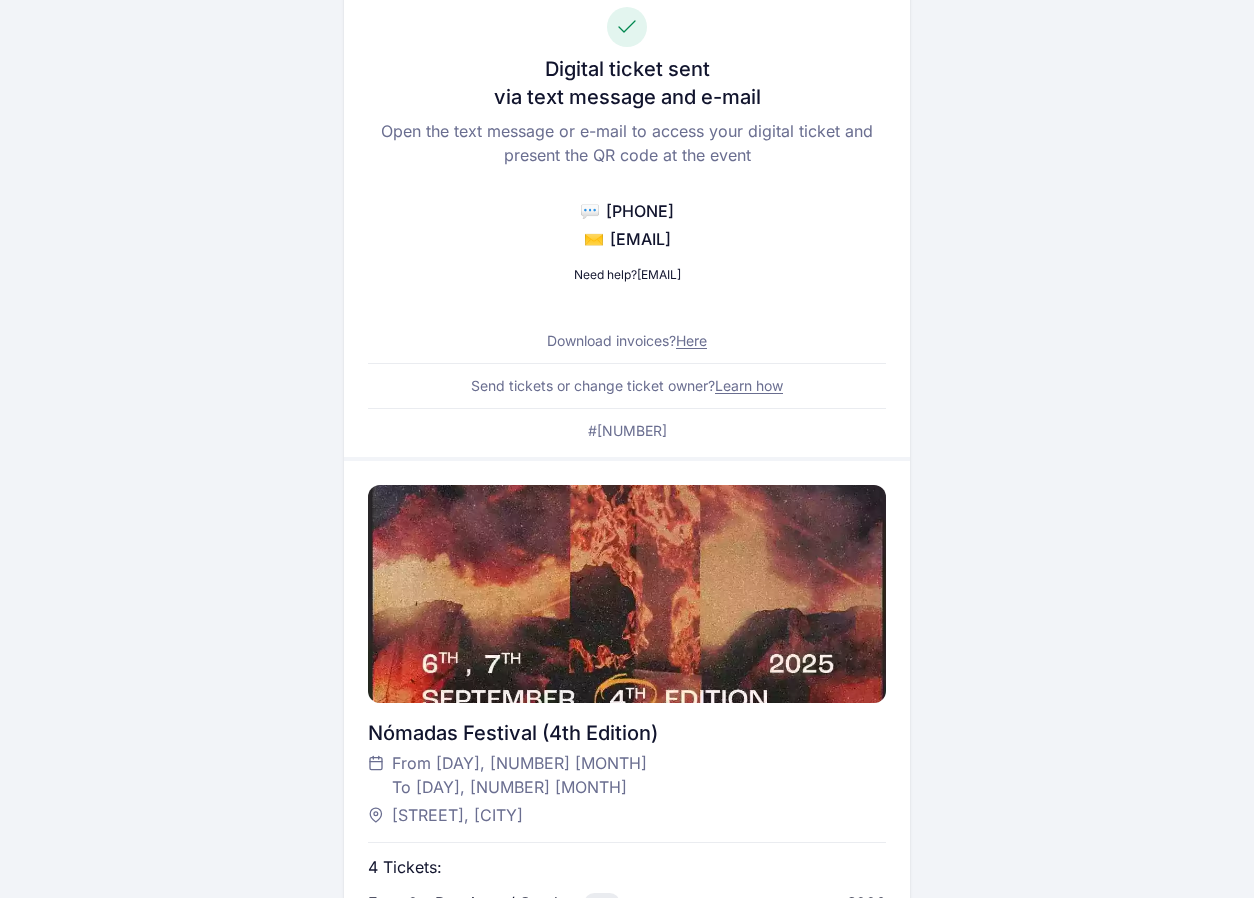 scroll, scrollTop: 0, scrollLeft: 0, axis: both 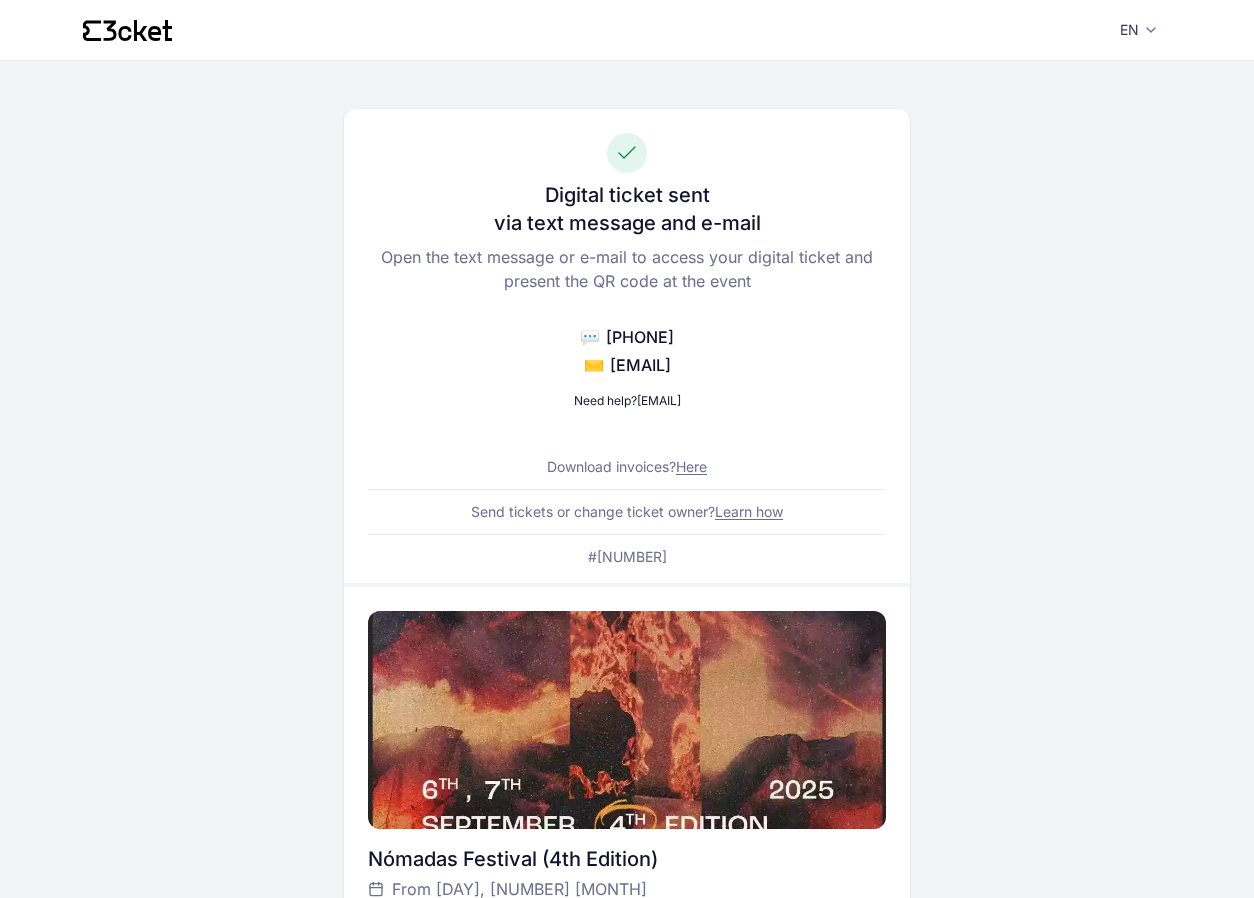 click on "Here" at bounding box center [691, 466] 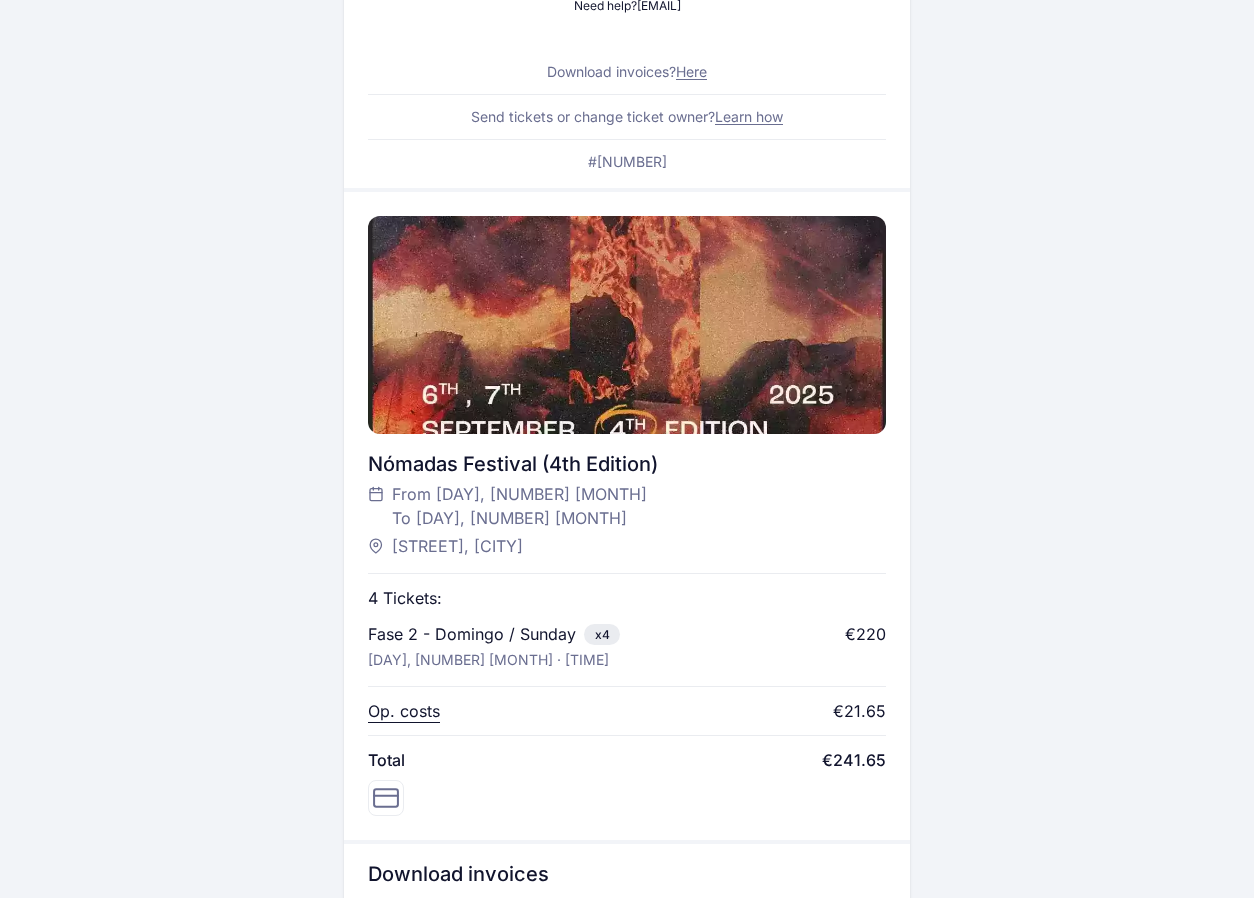 scroll, scrollTop: 805, scrollLeft: 0, axis: vertical 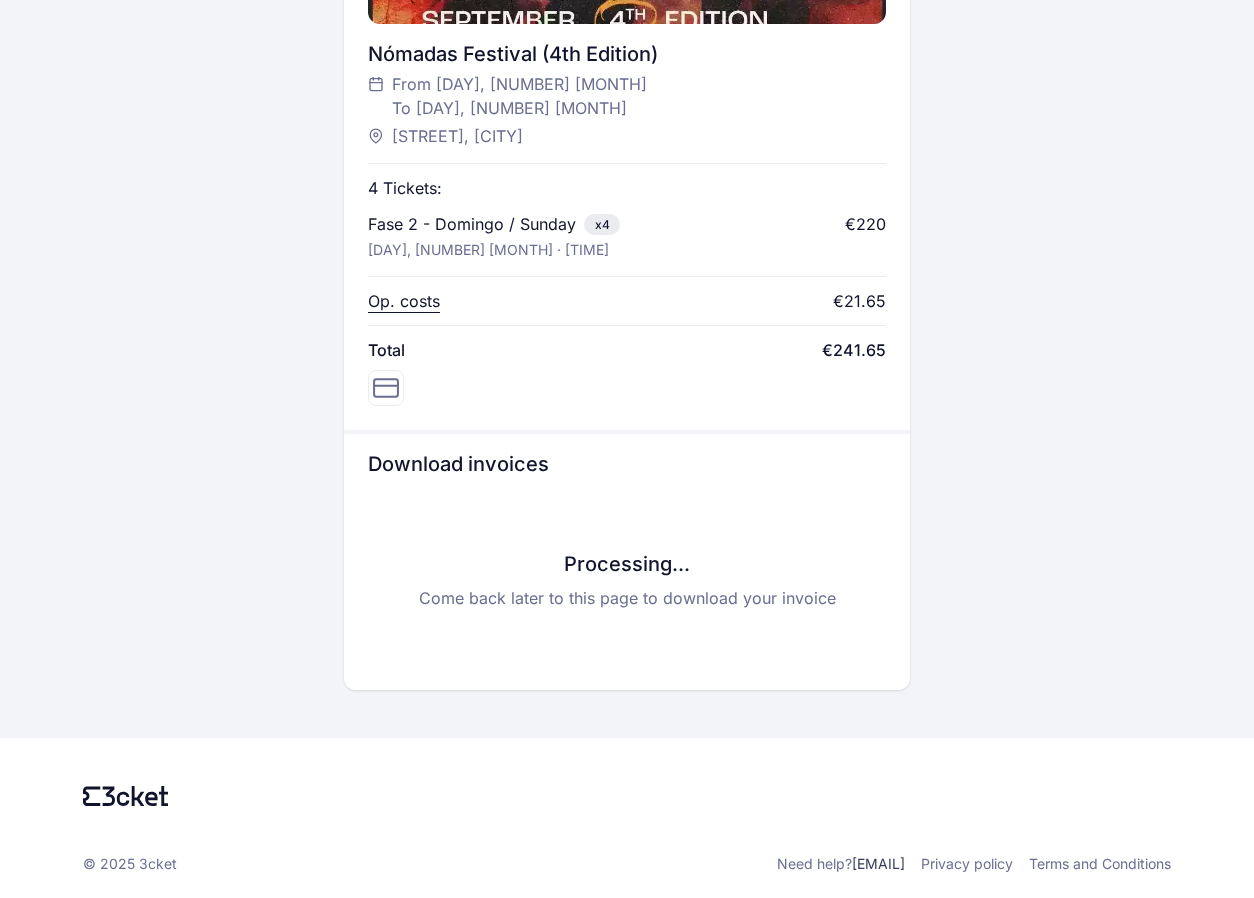 click on "Processing..." at bounding box center (627, 564) 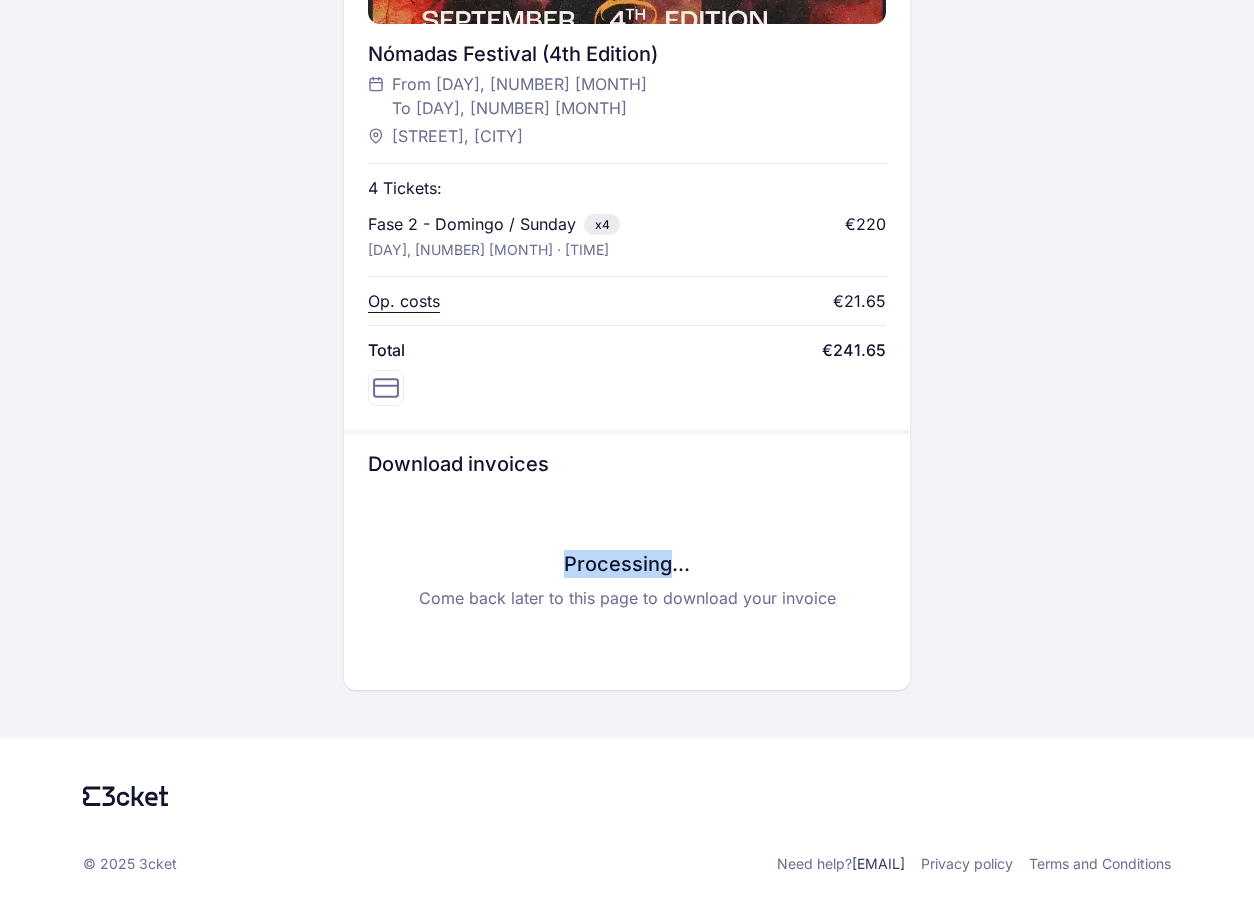 click on "Processing..." at bounding box center (627, 564) 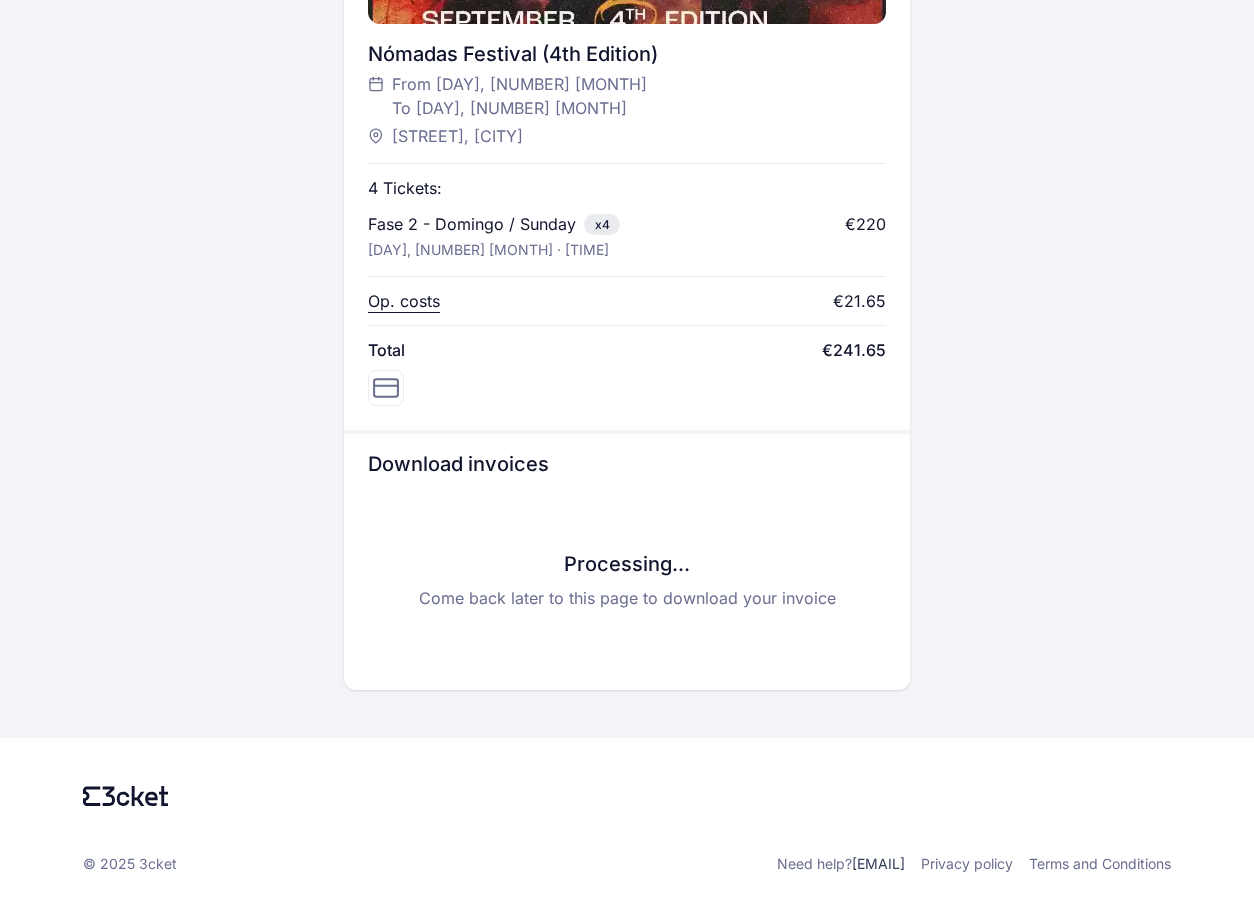 click on "Come back later to this page to download your invoice" at bounding box center (627, 598) 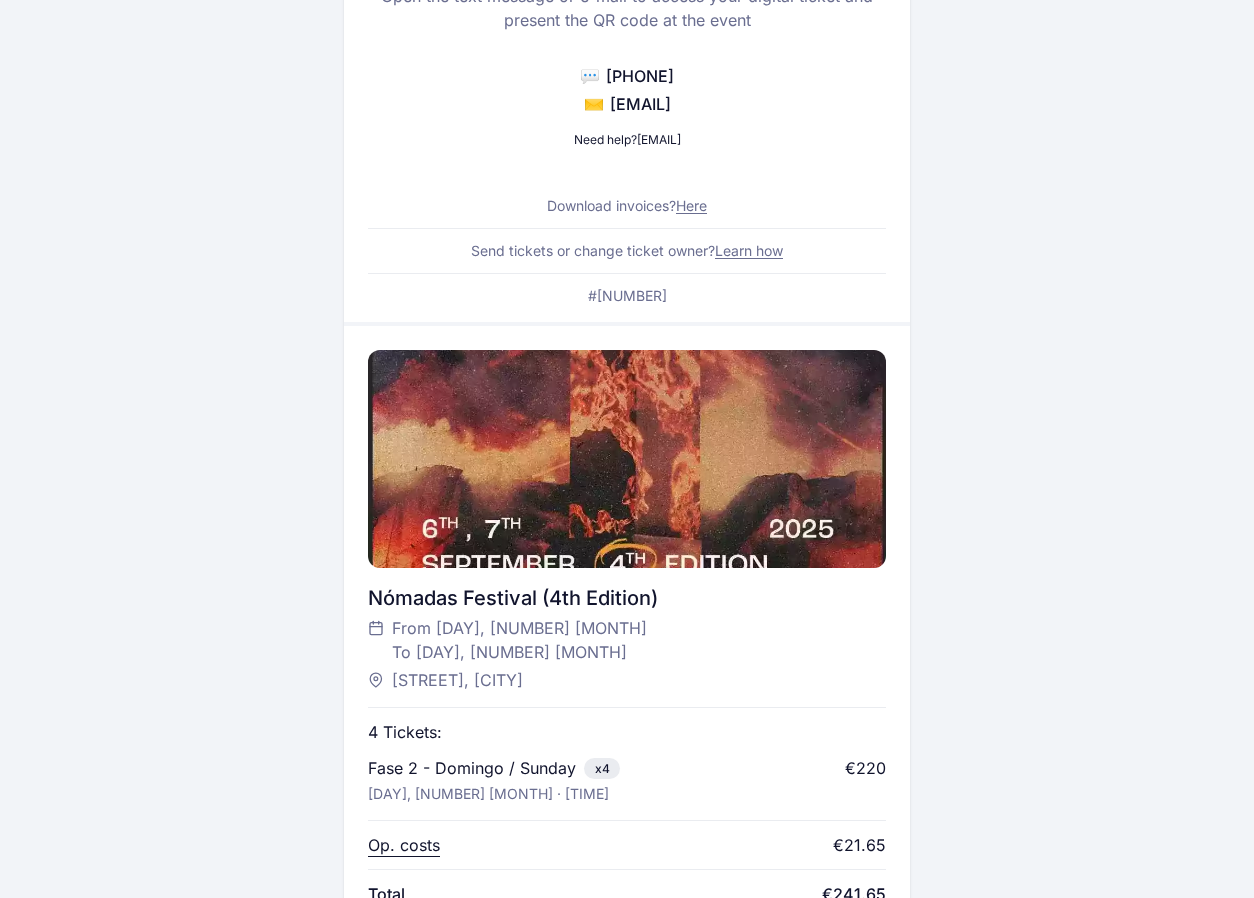 scroll, scrollTop: 257, scrollLeft: 0, axis: vertical 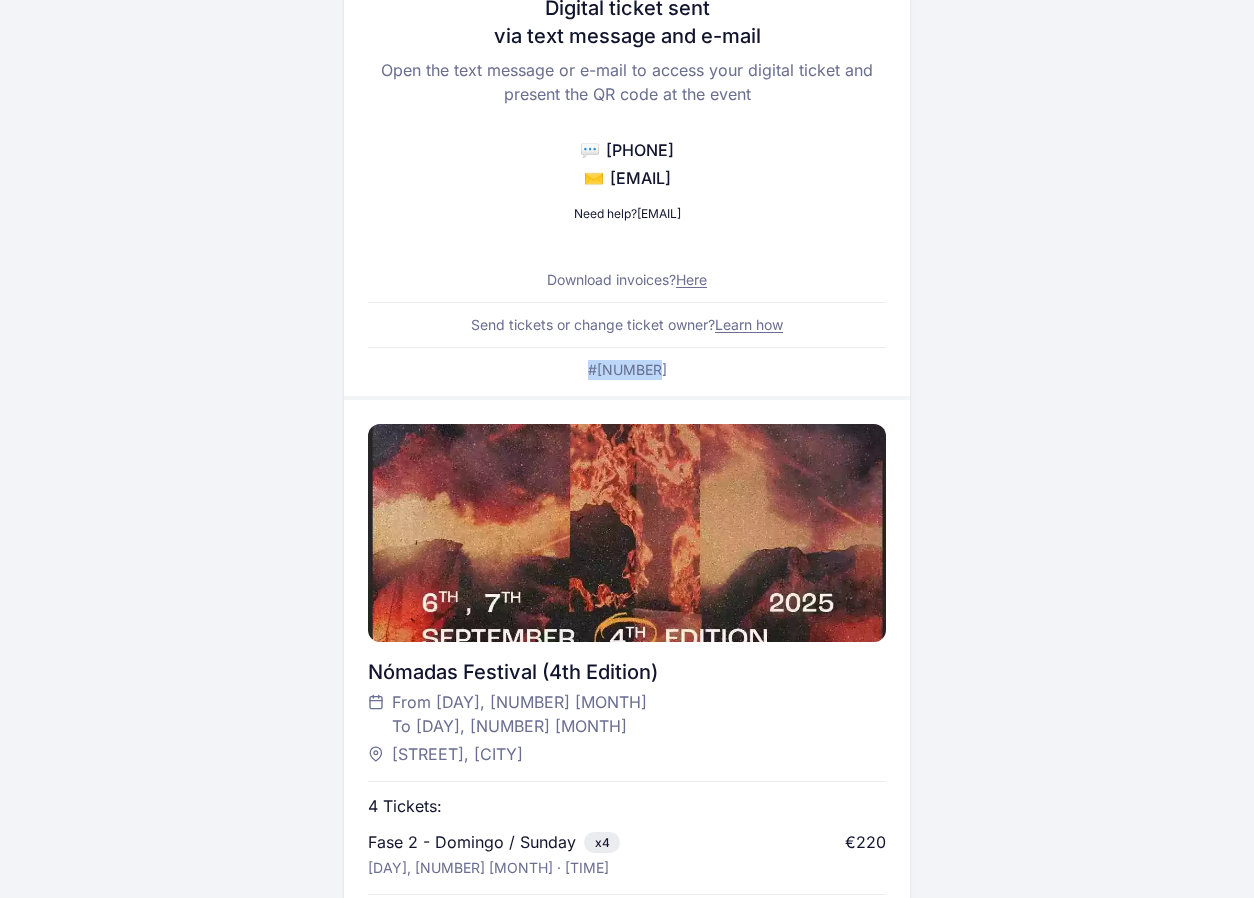 drag, startPoint x: 658, startPoint y: 363, endPoint x: 593, endPoint y: 378, distance: 66.70832 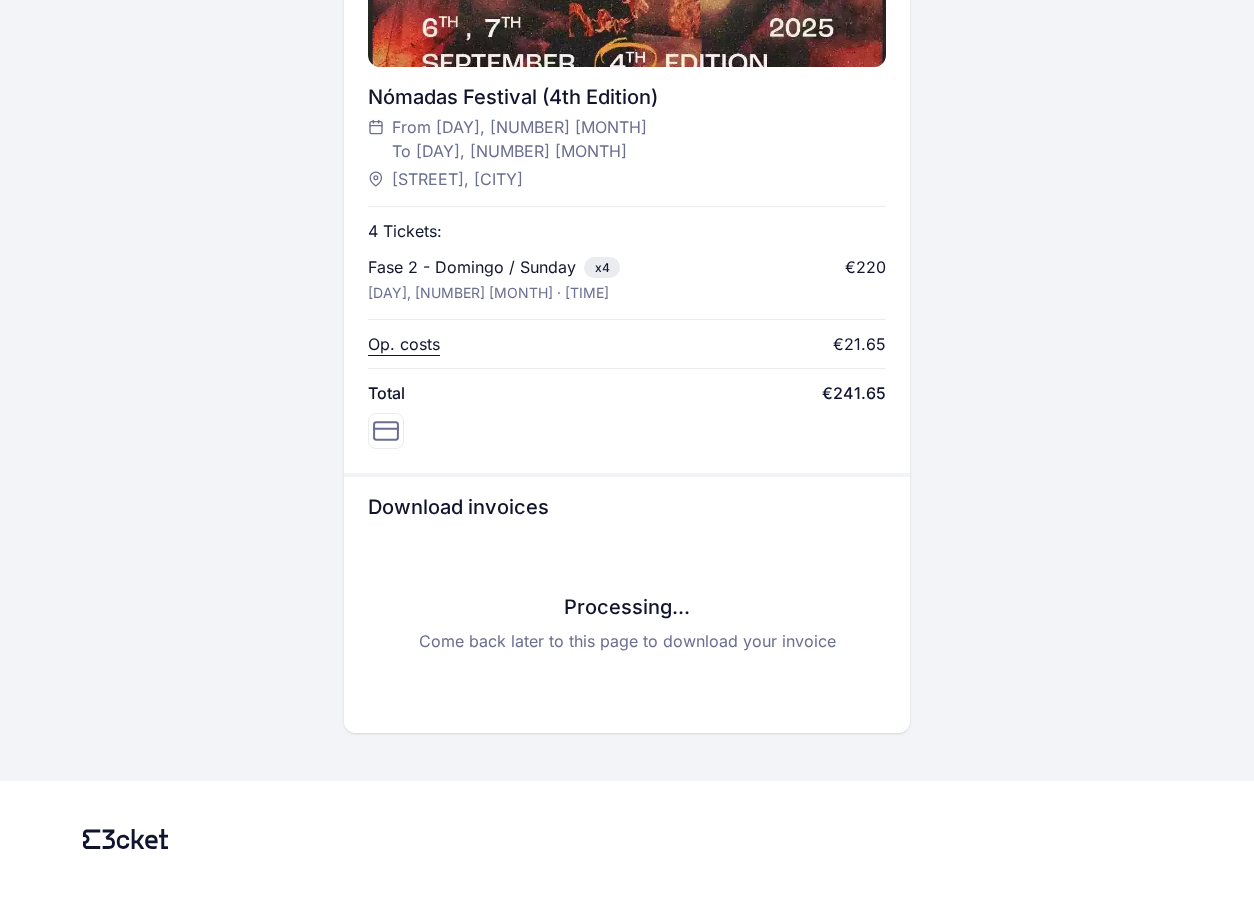 scroll, scrollTop: 805, scrollLeft: 0, axis: vertical 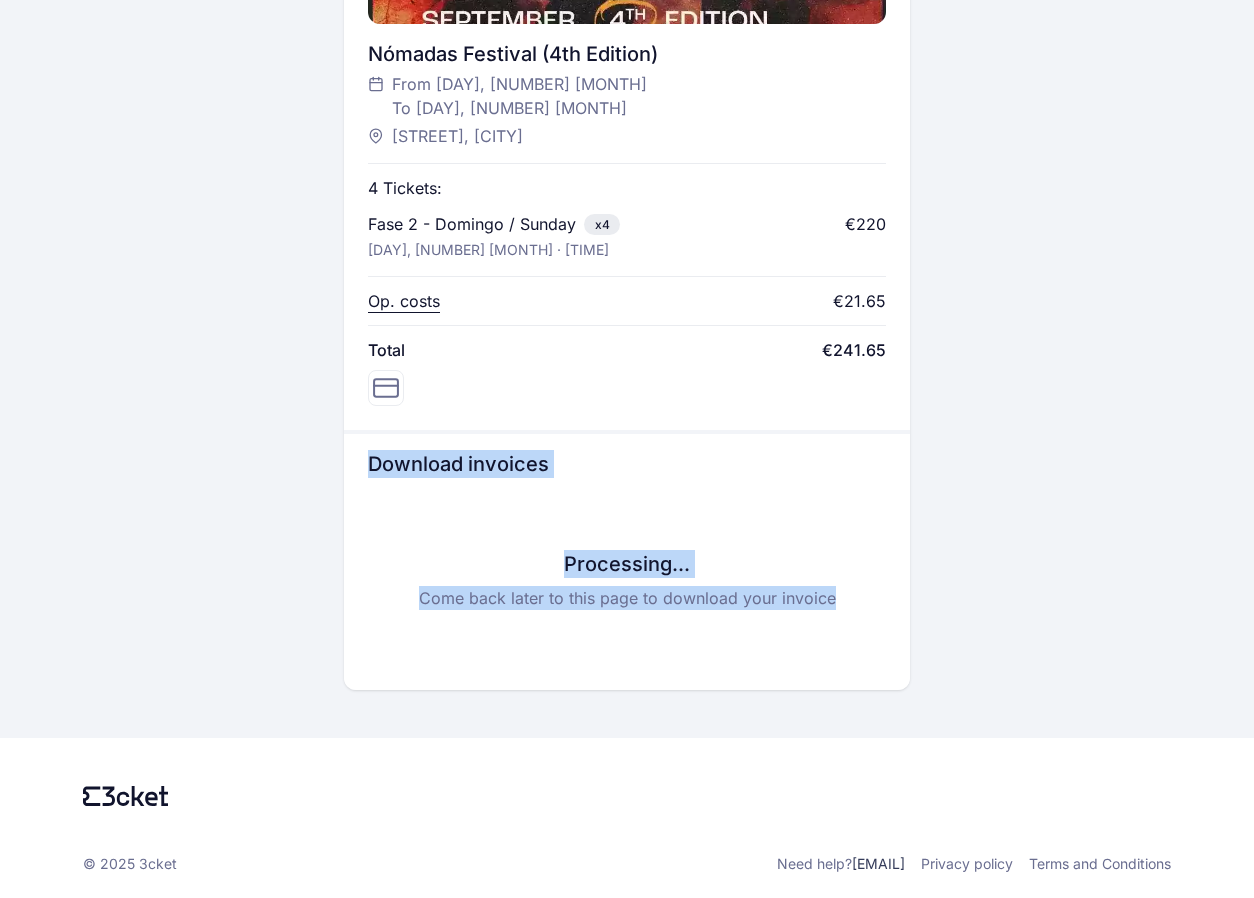 drag, startPoint x: 830, startPoint y: 595, endPoint x: 374, endPoint y: 456, distance: 476.7148 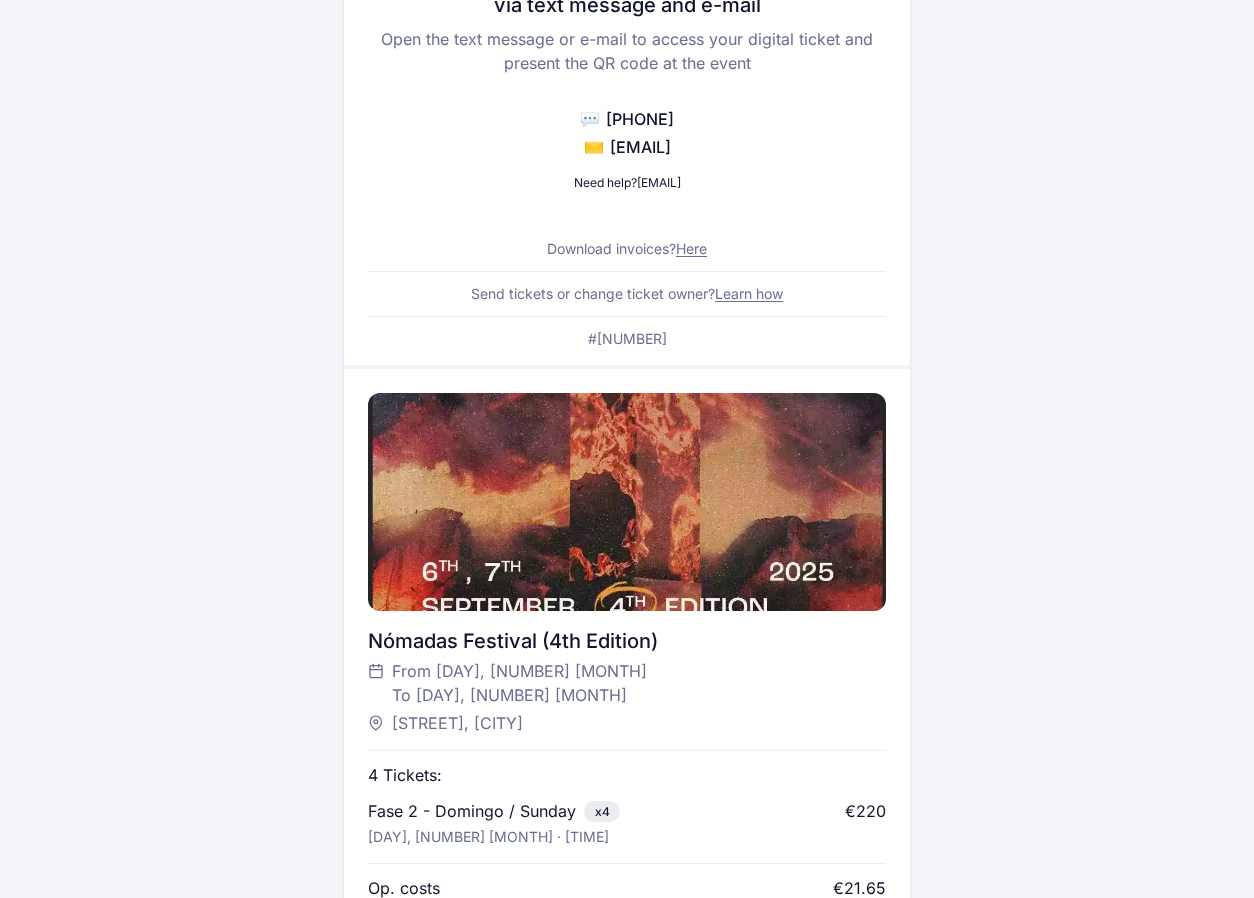scroll, scrollTop: 214, scrollLeft: 0, axis: vertical 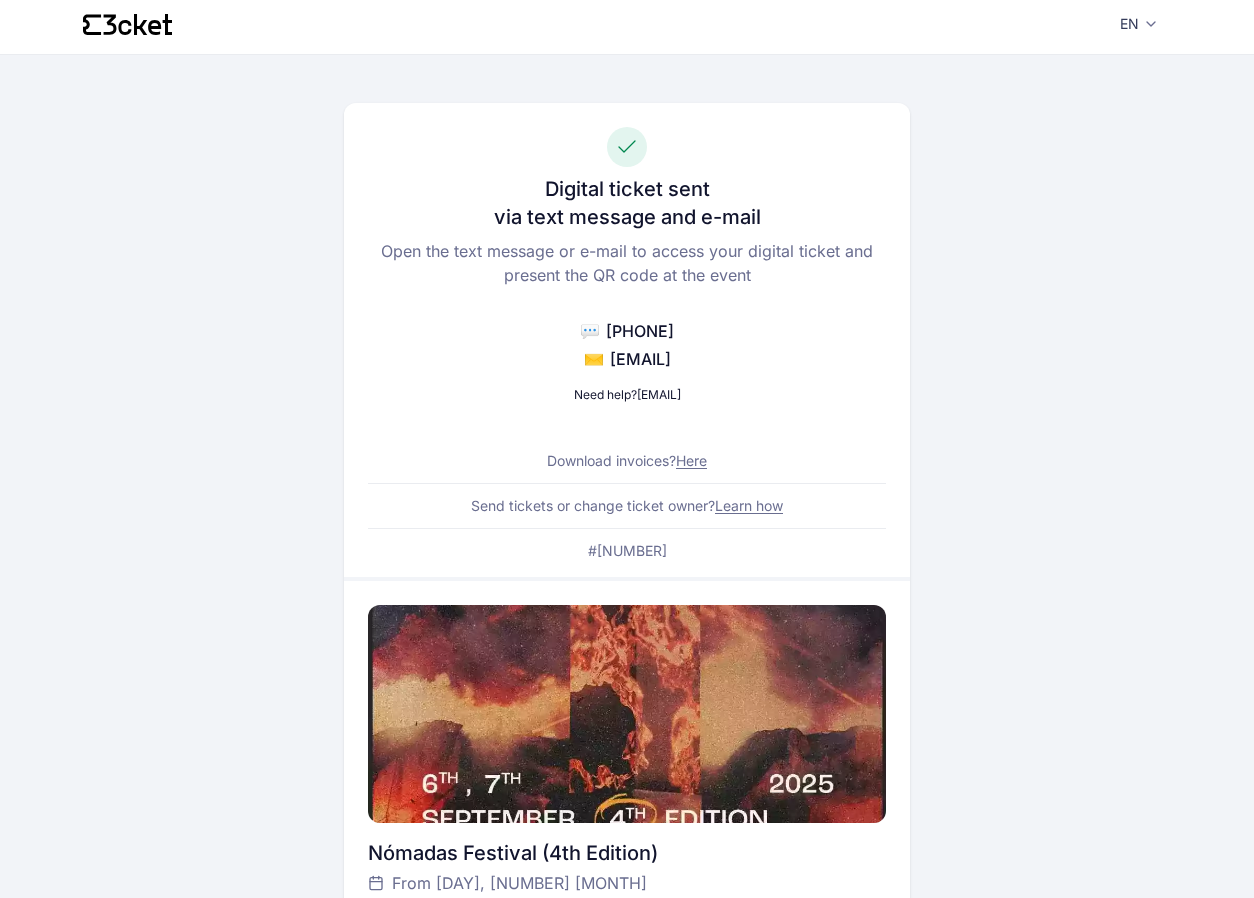 click on "Here" at bounding box center [691, 460] 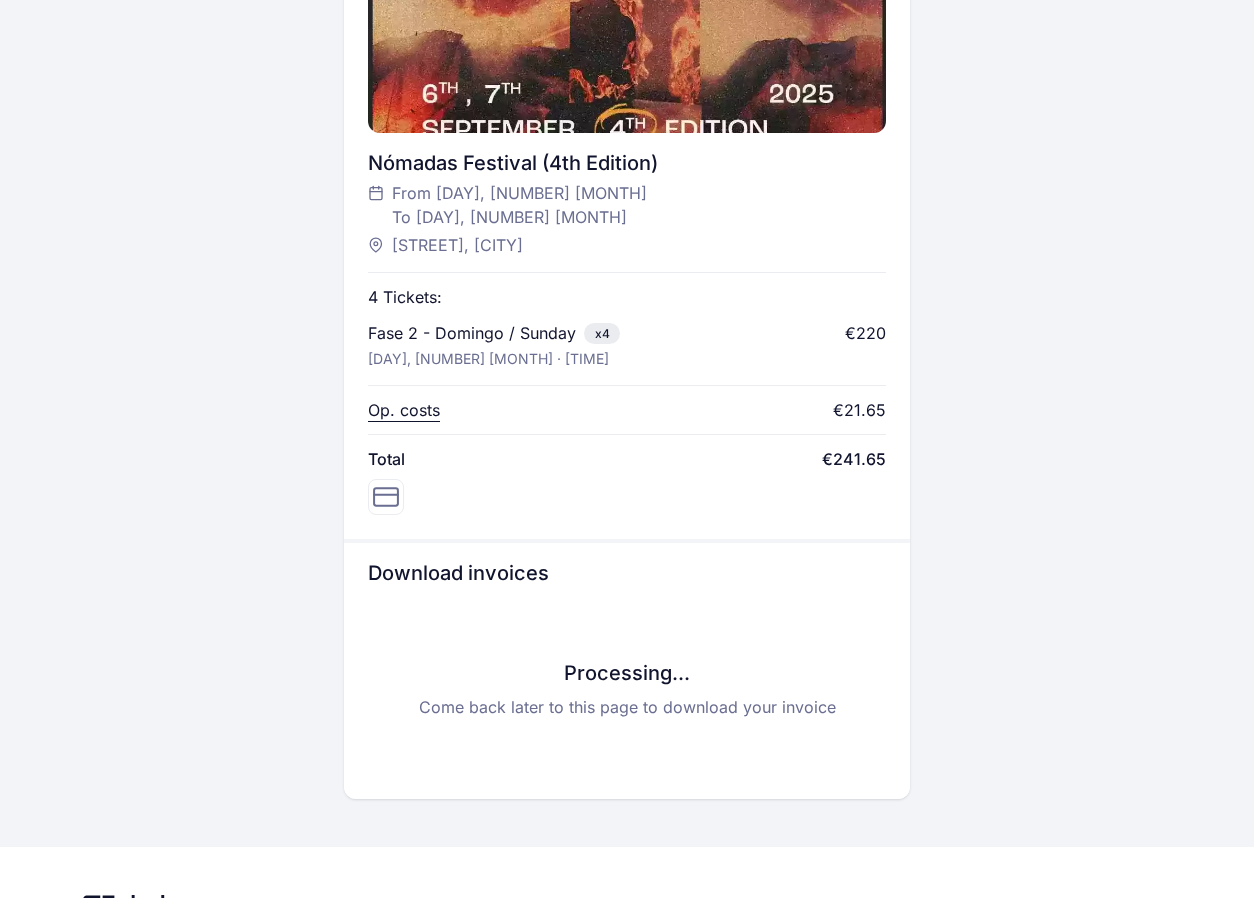 scroll, scrollTop: 805, scrollLeft: 0, axis: vertical 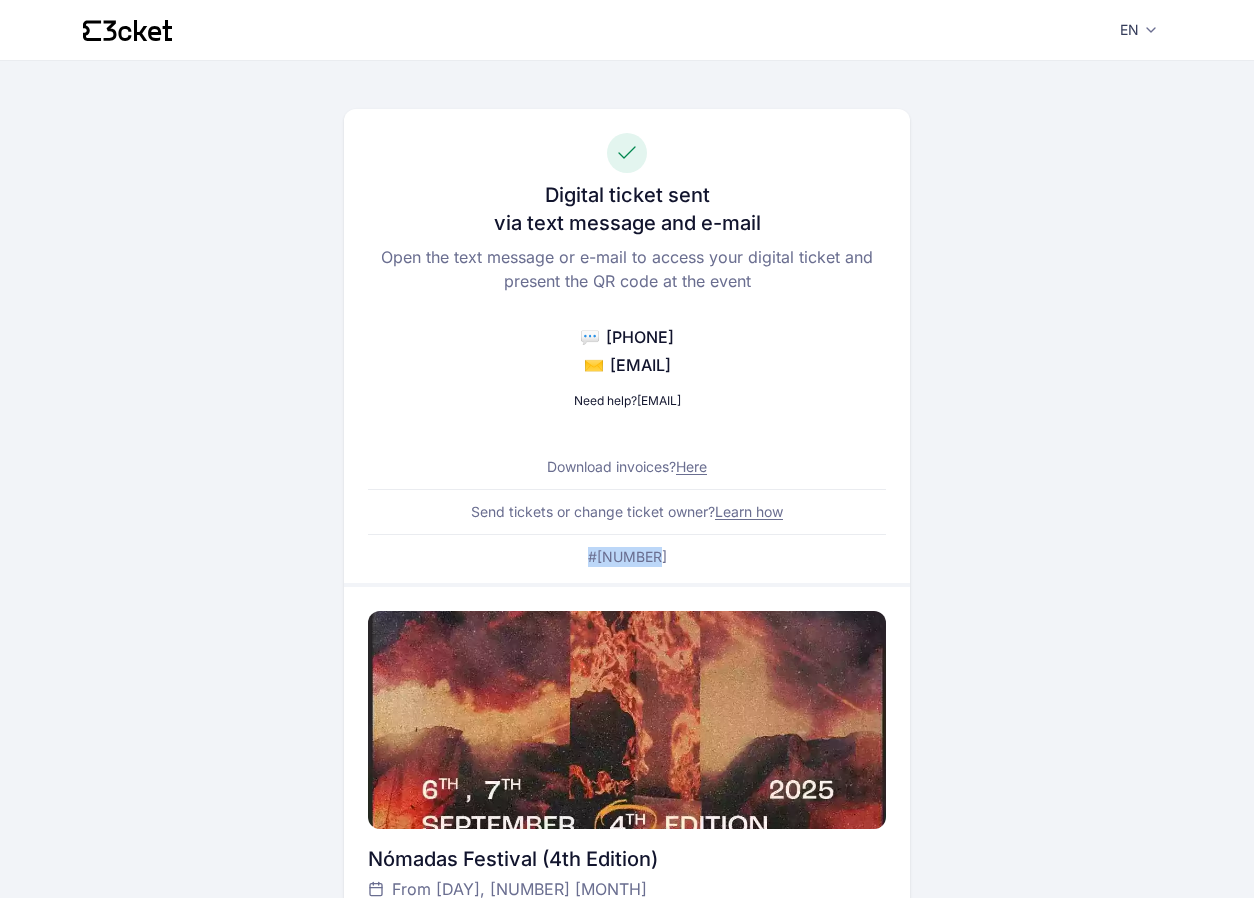 drag, startPoint x: 660, startPoint y: 555, endPoint x: 588, endPoint y: 561, distance: 72.249565 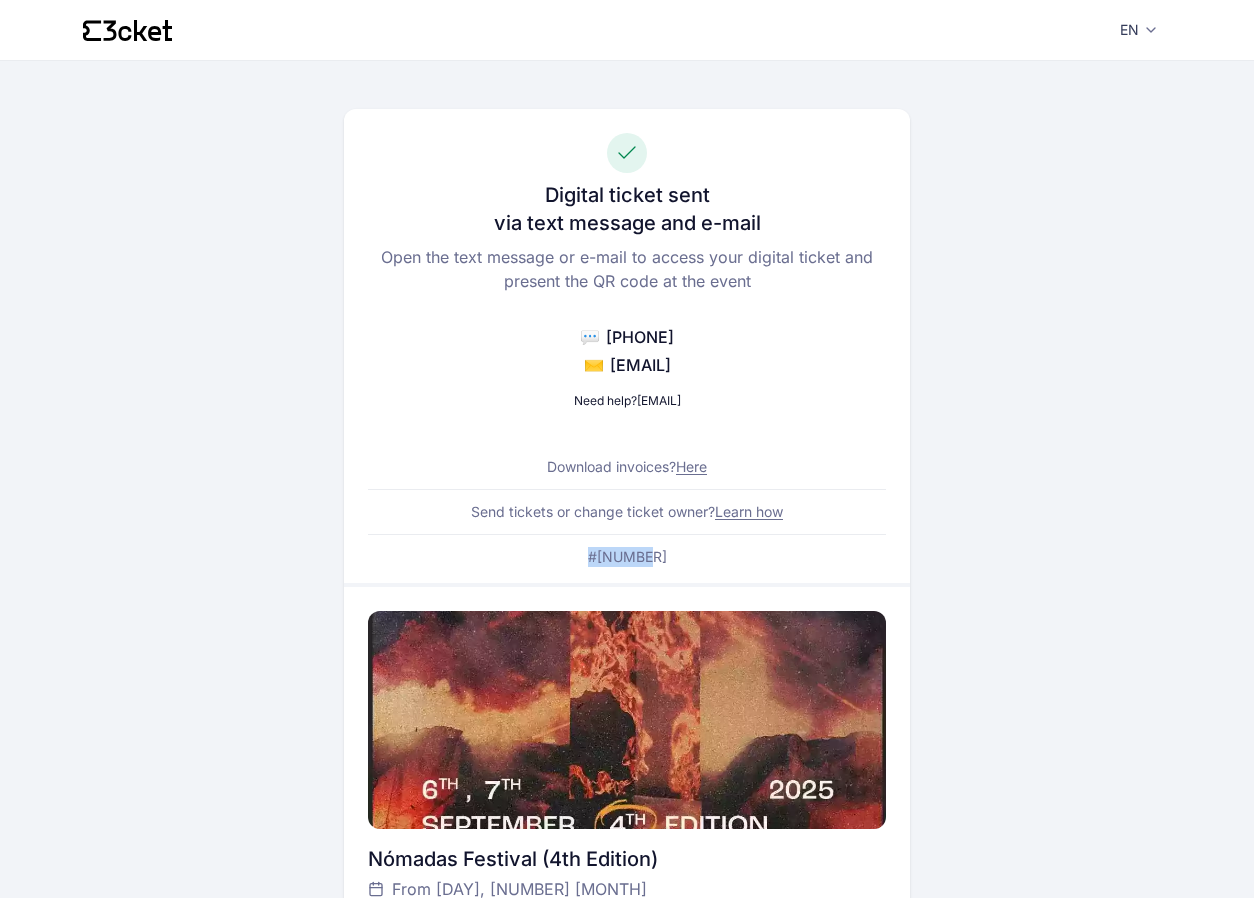 drag, startPoint x: 653, startPoint y: 558, endPoint x: 583, endPoint y: 553, distance: 70.178345 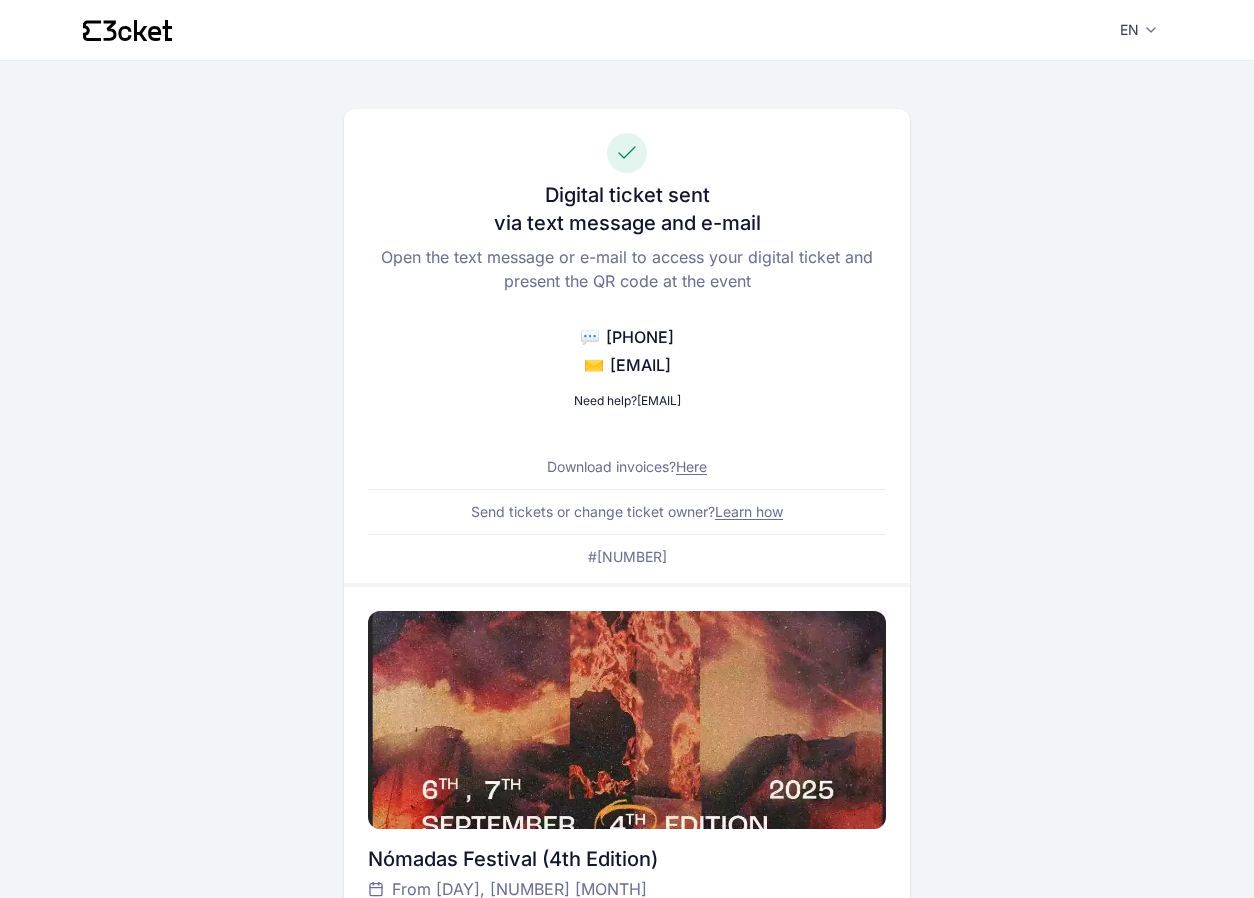click on "Digital ticket sent via text message and e-mail Open the text message or e-mail to access your digital ticket and present the QR code at the event 💬 [PHONE] ✉️ [EMAIL] Need help?  [EMAIL] Download invoices?  Here Send tickets or change ticket owner?  Learn how #[NUMBER]" at bounding box center (627, 346) 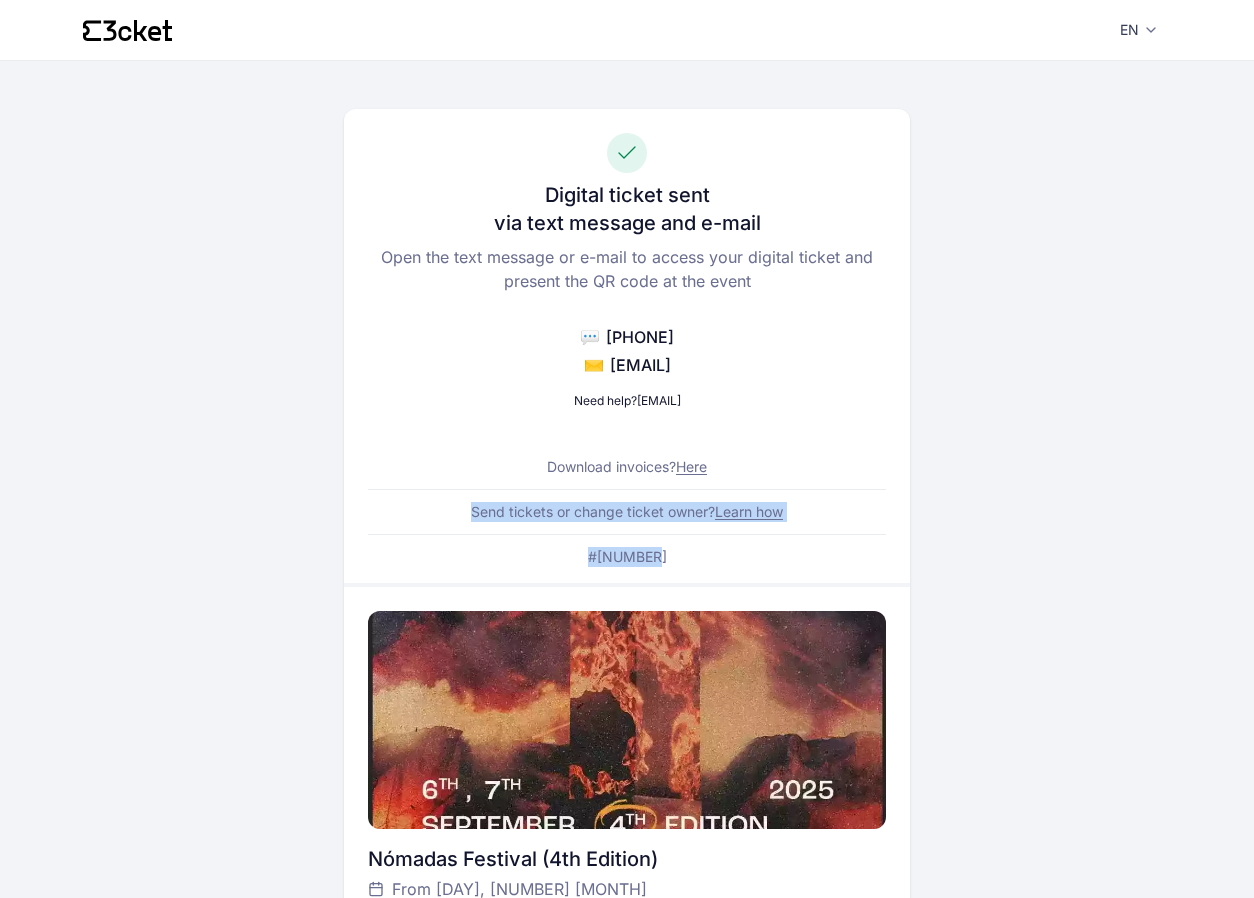 drag, startPoint x: 675, startPoint y: 557, endPoint x: 570, endPoint y: 550, distance: 105.23308 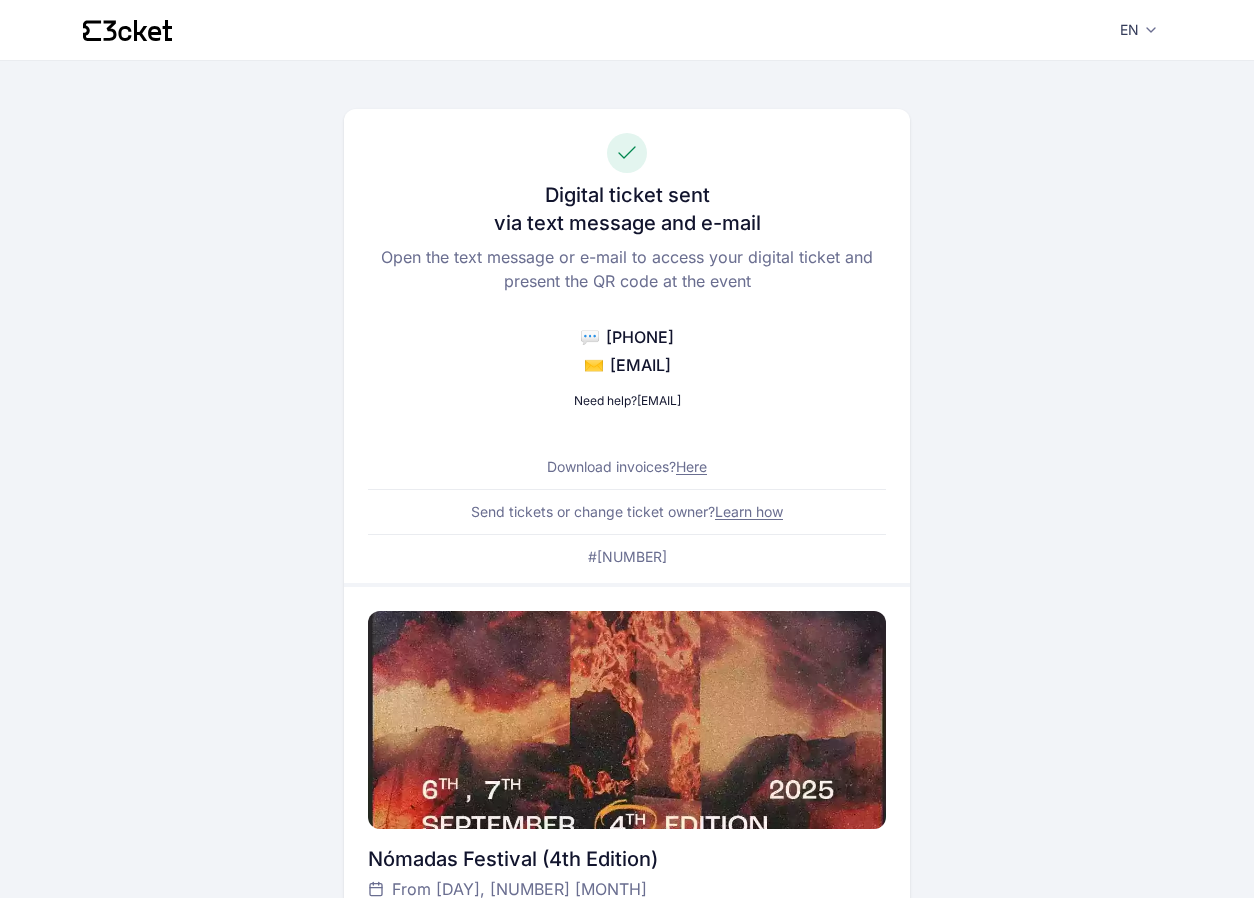 click on "[EMAIL]" at bounding box center [640, 365] 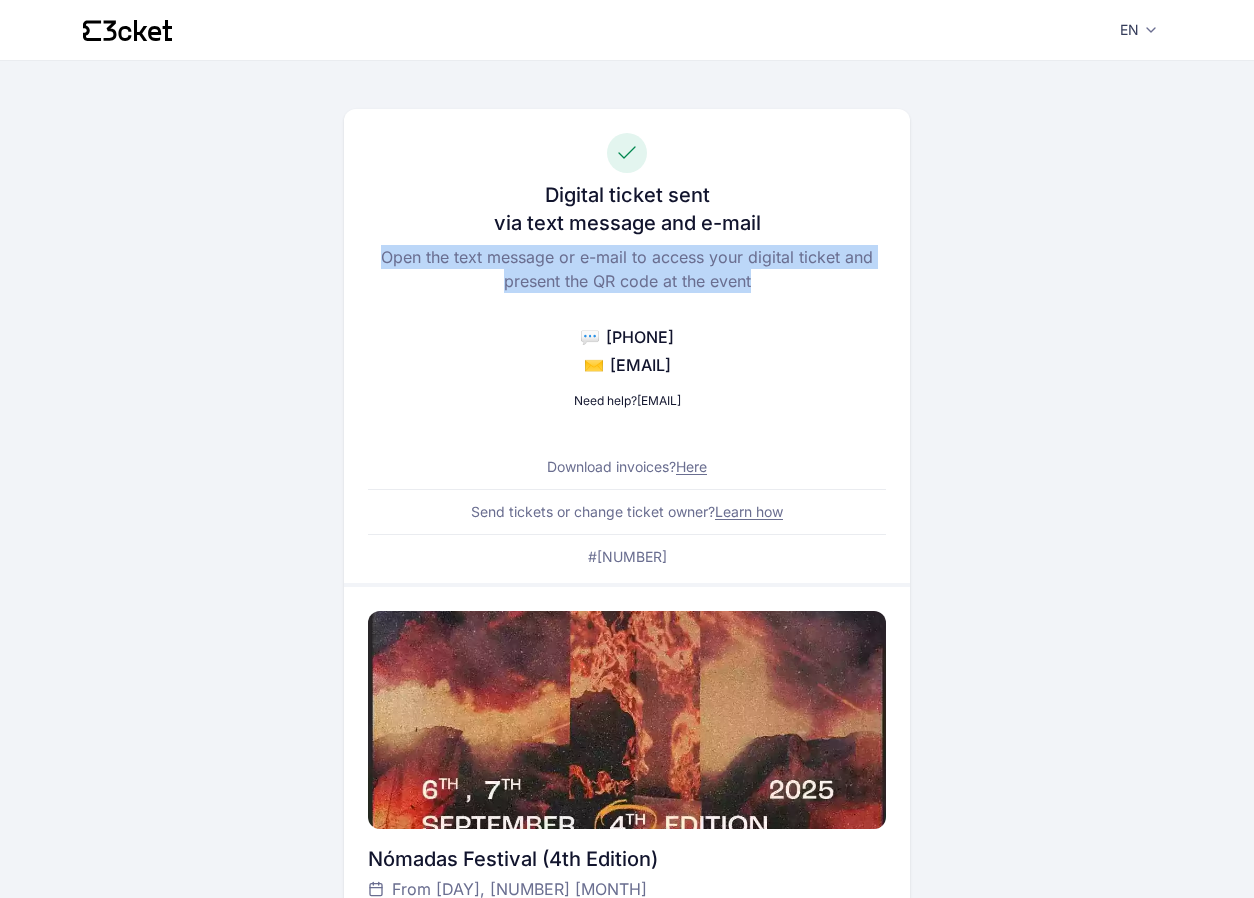 drag, startPoint x: 756, startPoint y: 280, endPoint x: 367, endPoint y: 240, distance: 391.05115 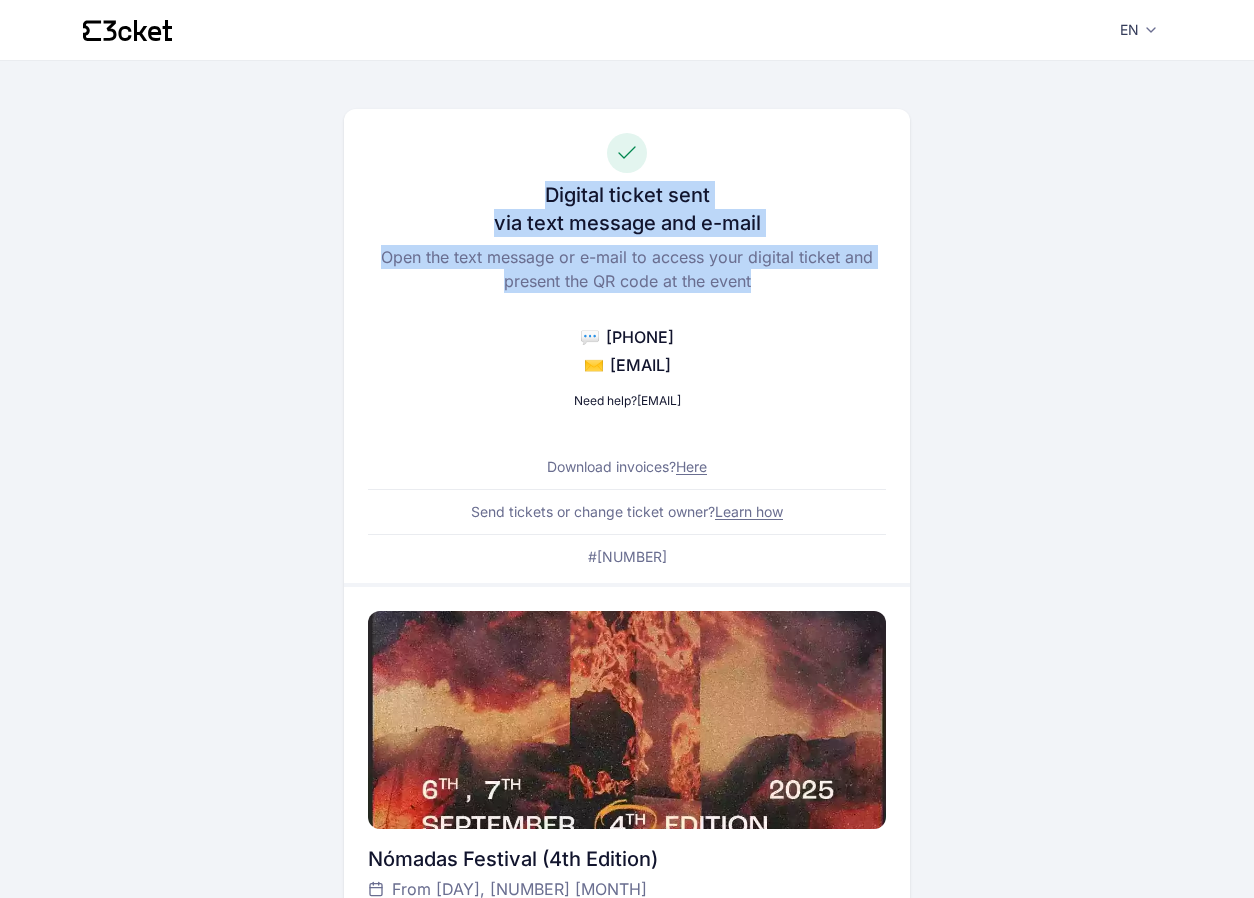 drag, startPoint x: 795, startPoint y: 287, endPoint x: 548, endPoint y: 191, distance: 265 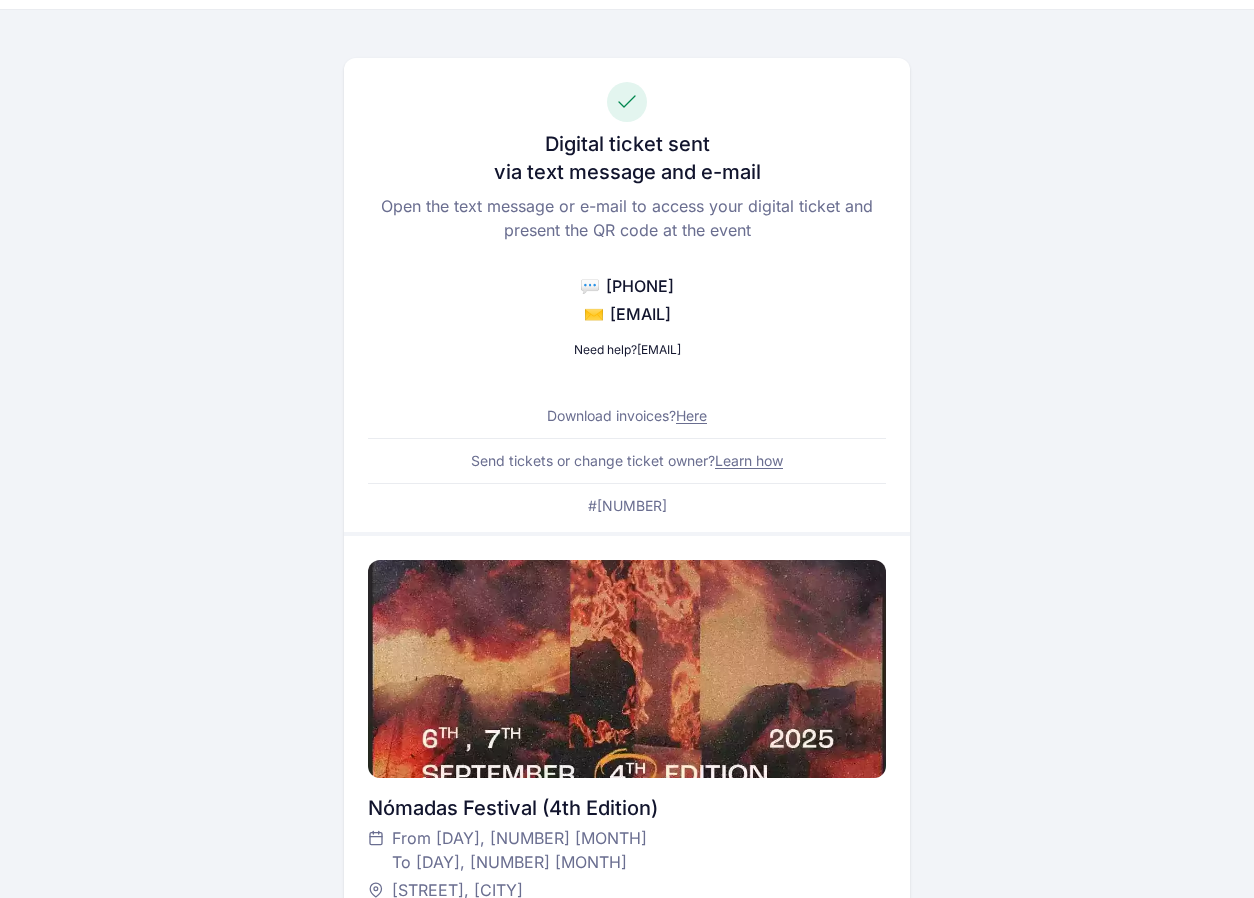 scroll, scrollTop: 63, scrollLeft: 0, axis: vertical 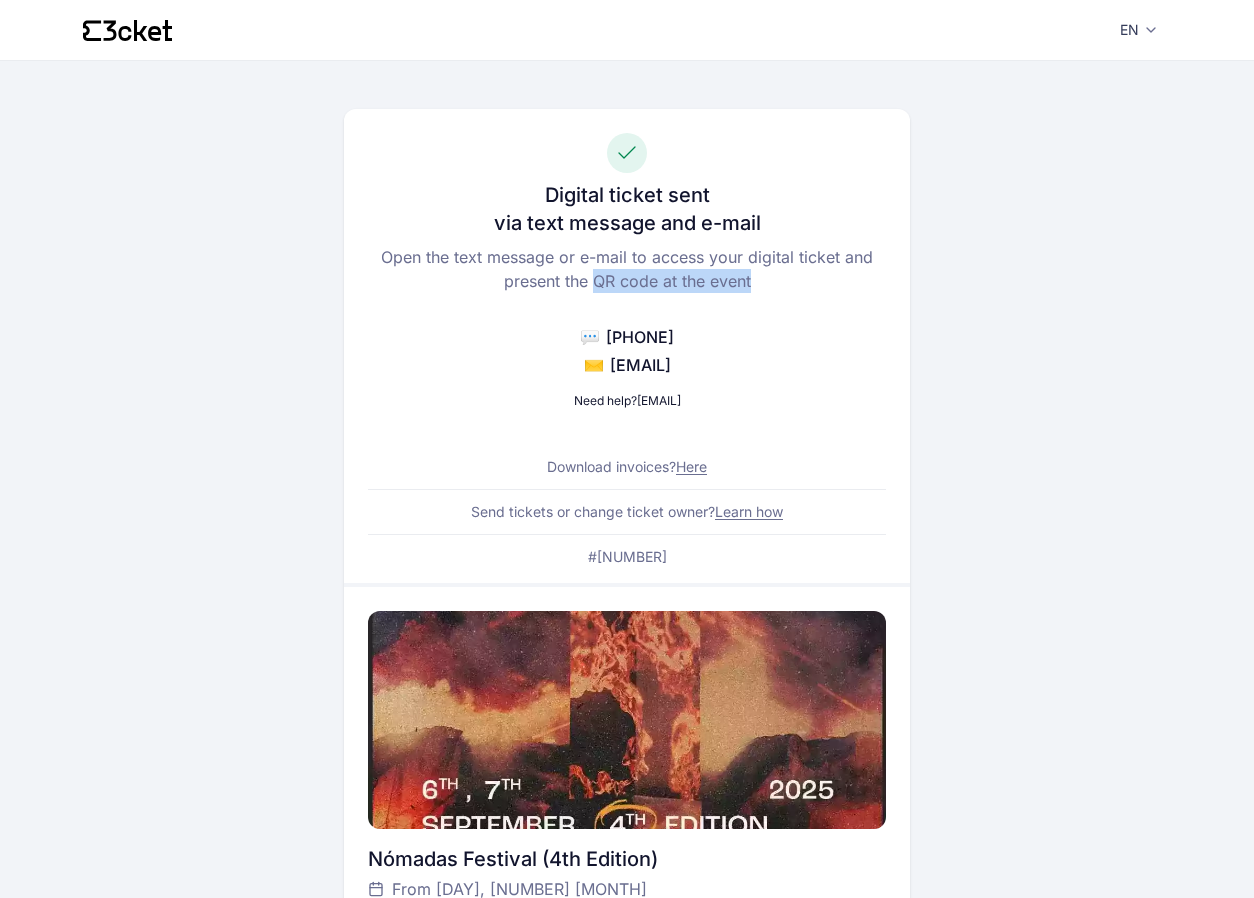 drag, startPoint x: 752, startPoint y: 282, endPoint x: 594, endPoint y: 296, distance: 158.61903 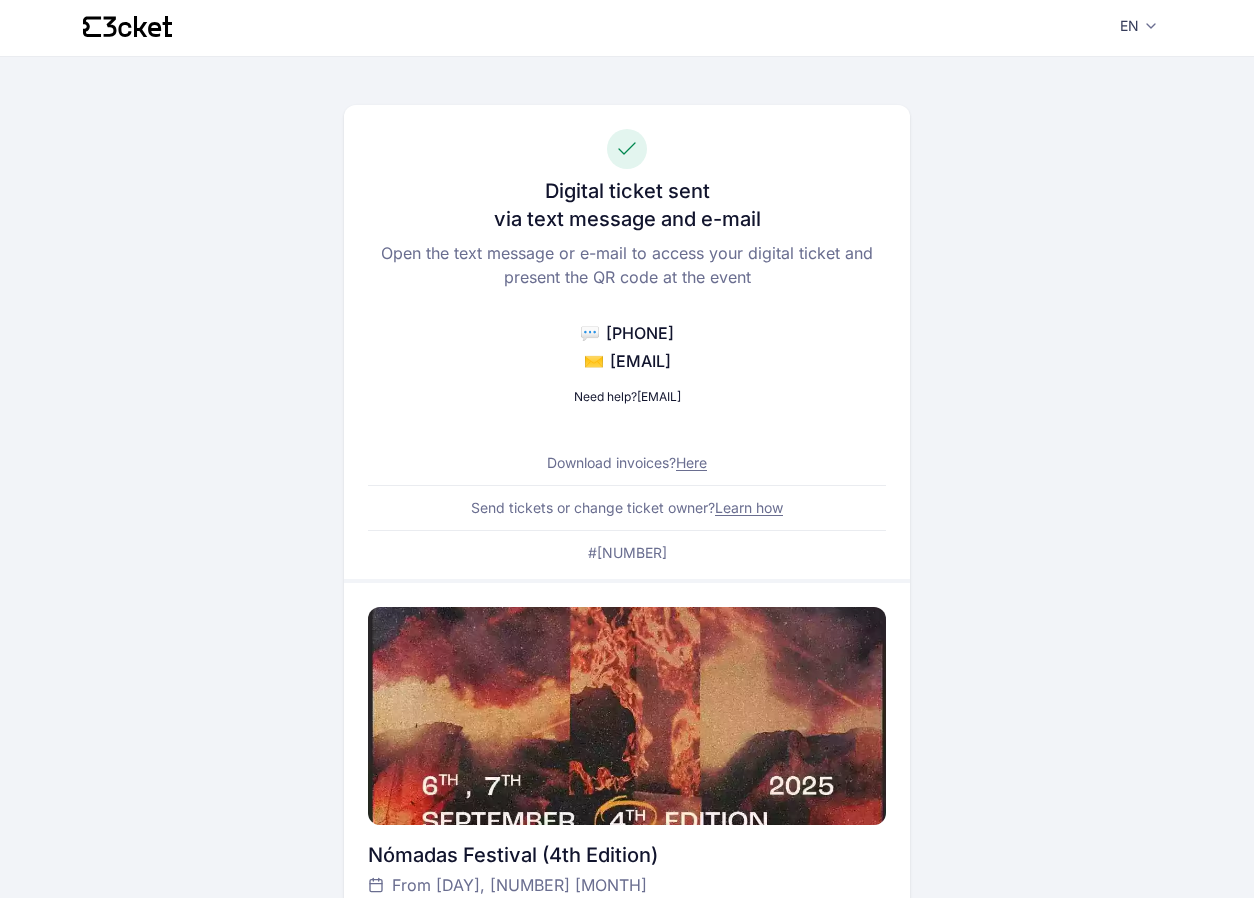 click on "Digital ticket sent via text message and e-mail Open the text message or e-mail to access your digital ticket and present the QR code at the event 💬 [PHONE] ✉️ [EMAIL] Need help?  [EMAIL] Download invoices?  Here Send tickets or change ticket owner?  Learn how #[NUMBER]" at bounding box center [627, 342] 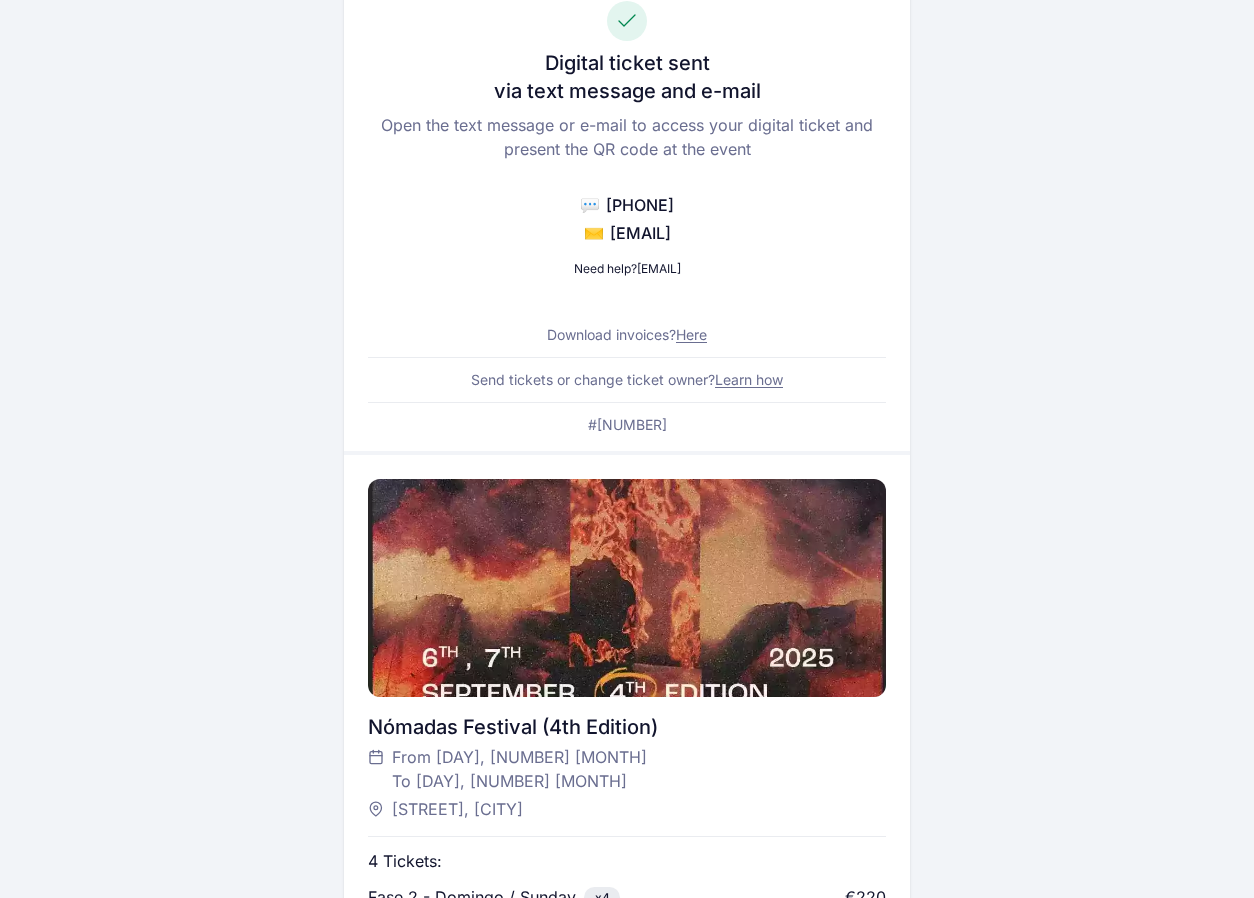 scroll, scrollTop: 0, scrollLeft: 0, axis: both 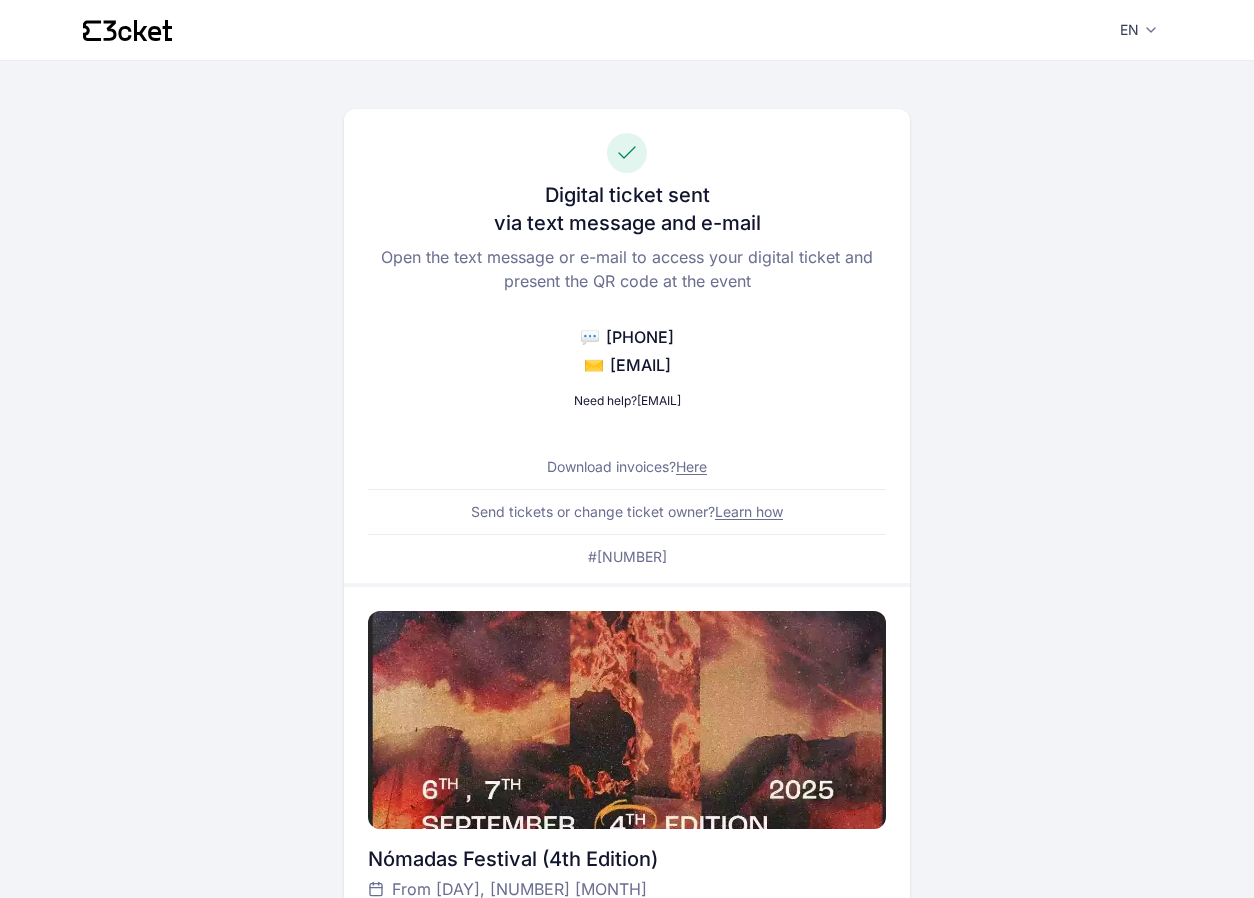 click on "Send tickets or change ticket owner?  Learn how" at bounding box center (627, 512) 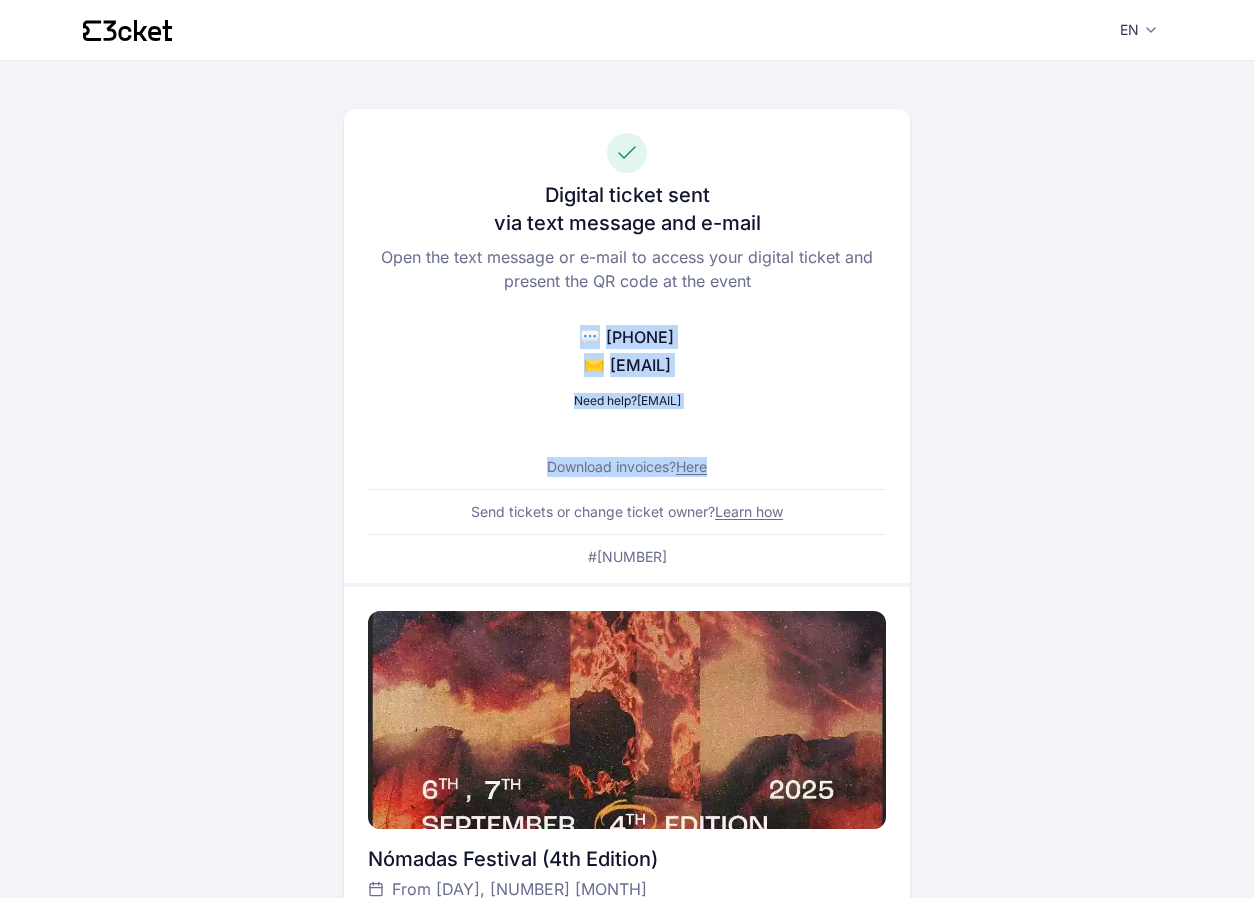 drag, startPoint x: 711, startPoint y: 558, endPoint x: 559, endPoint y: 340, distance: 265.75928 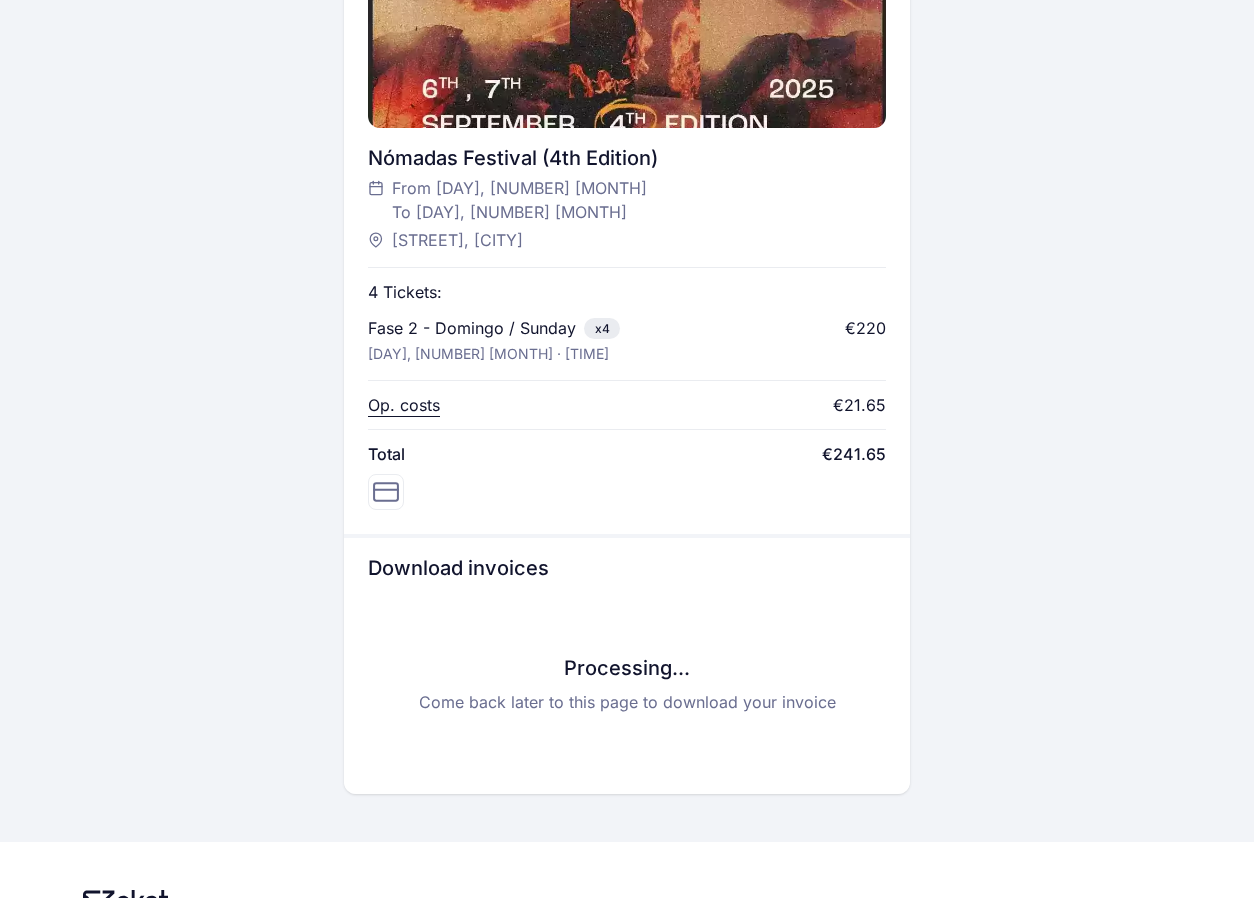 scroll, scrollTop: 805, scrollLeft: 0, axis: vertical 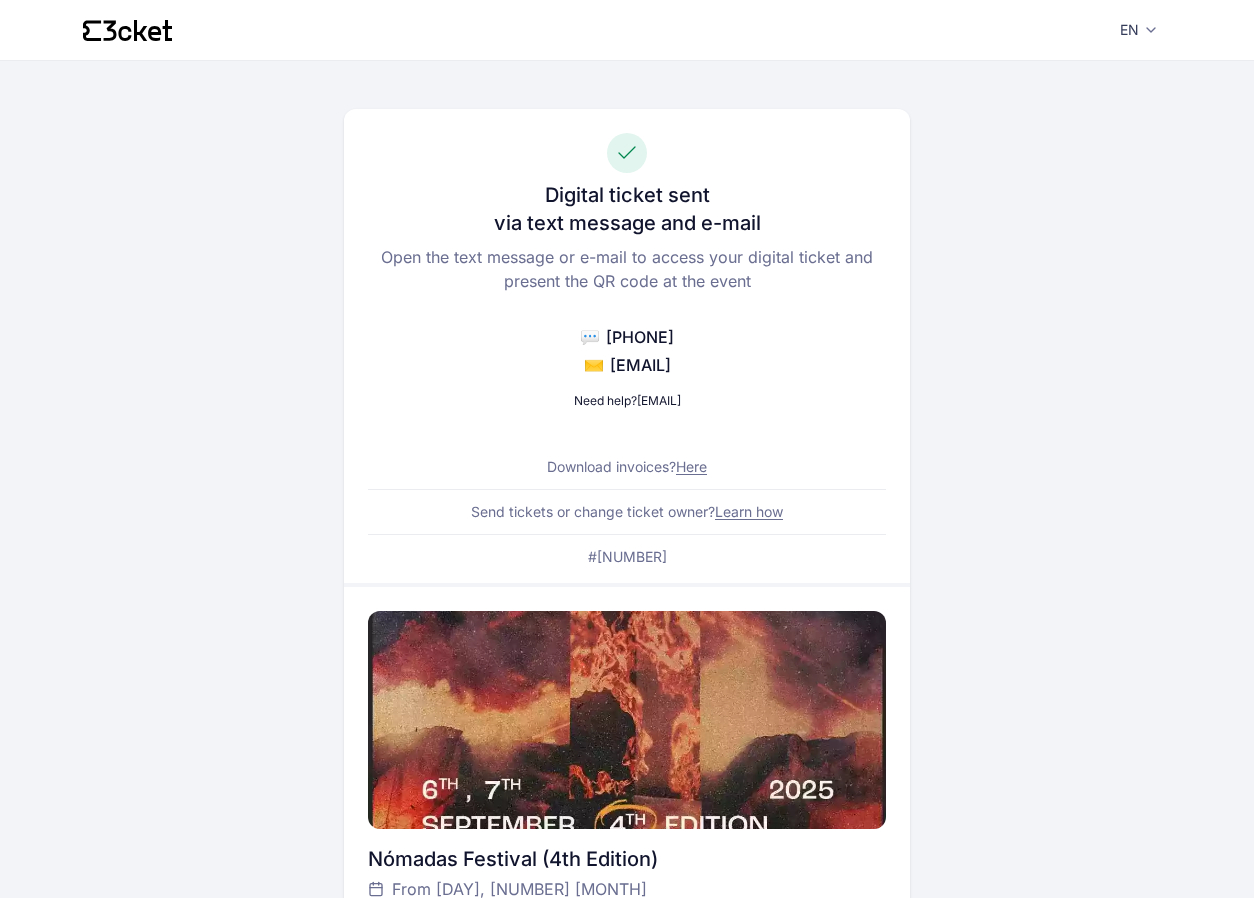 click 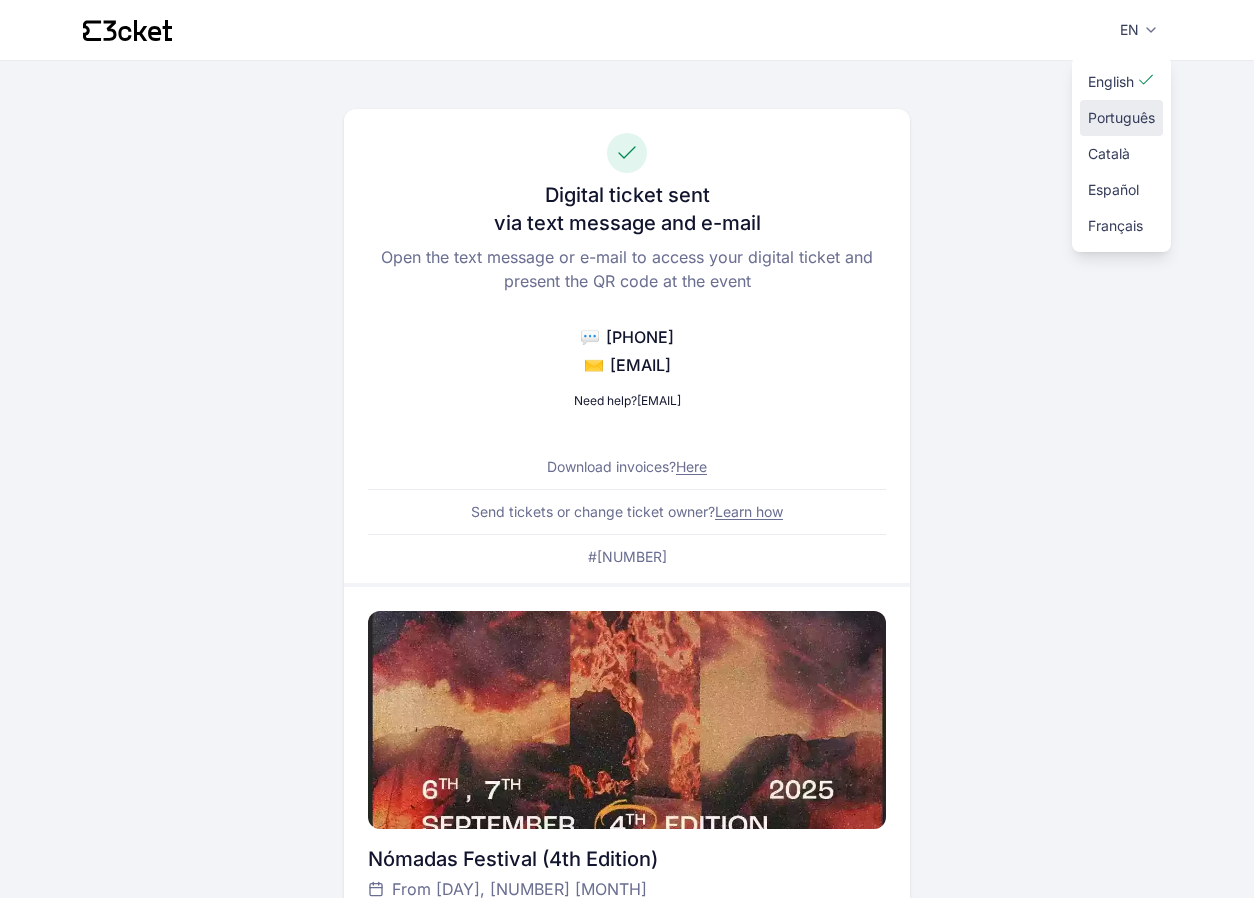 click on "Português" at bounding box center [1121, 118] 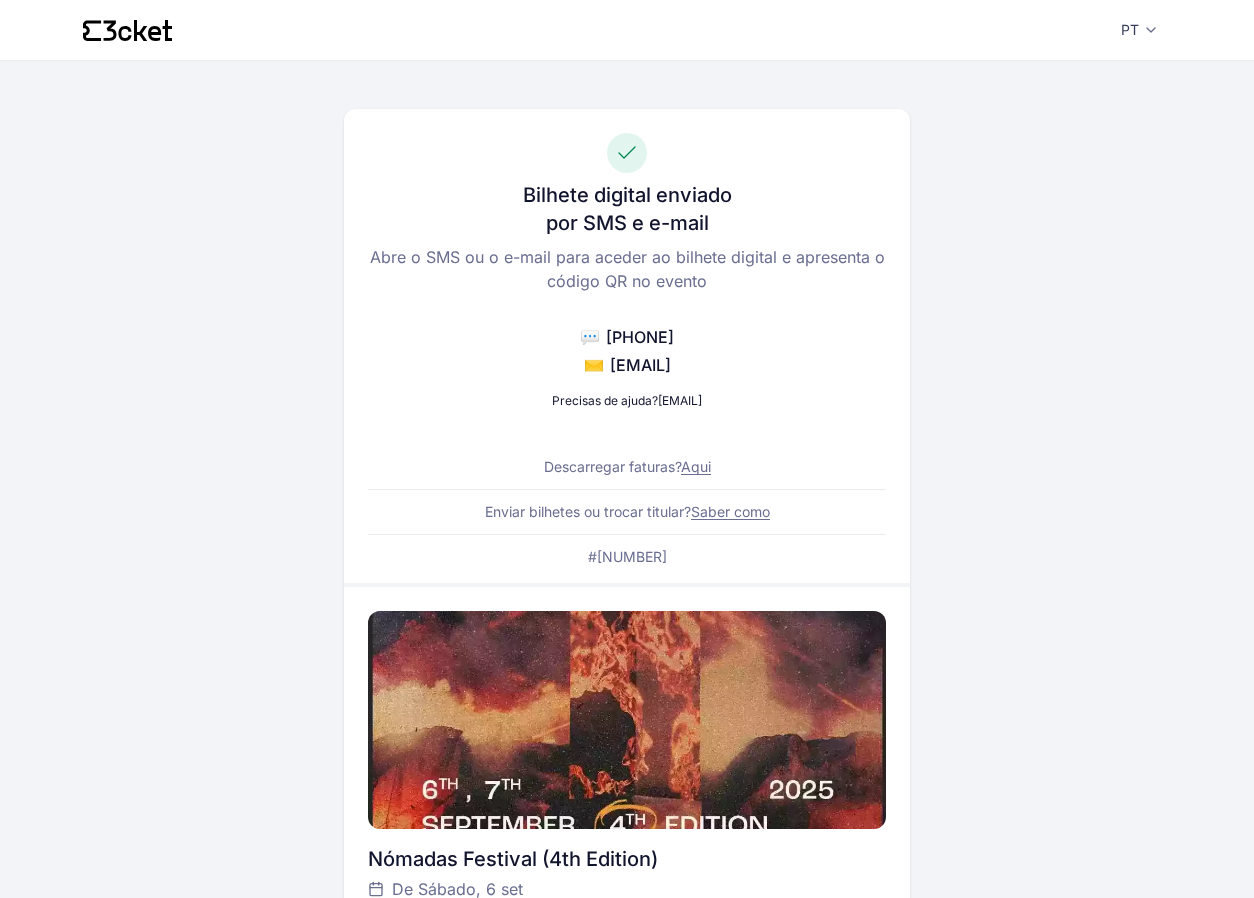 click on "Aqui" at bounding box center (696, 466) 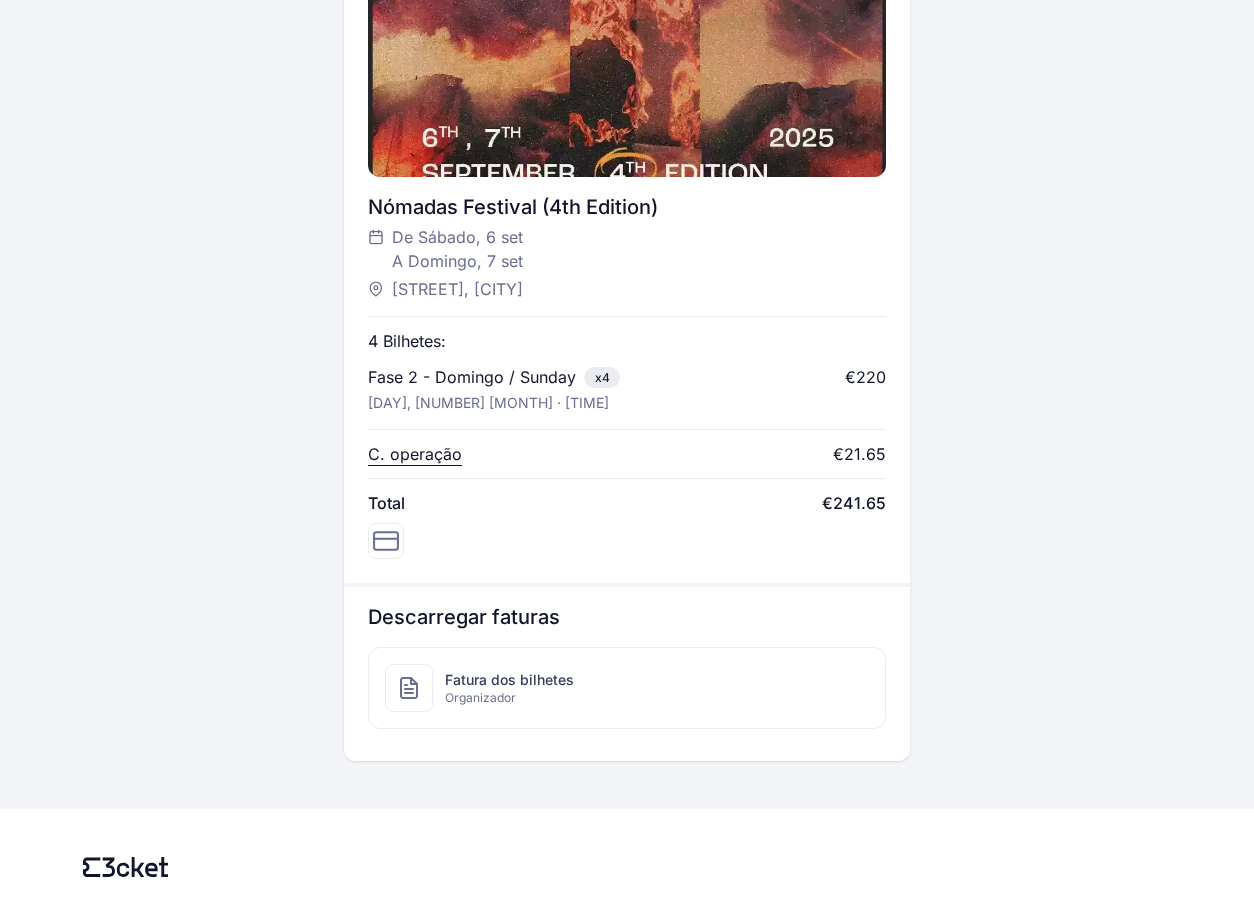 scroll, scrollTop: 723, scrollLeft: 0, axis: vertical 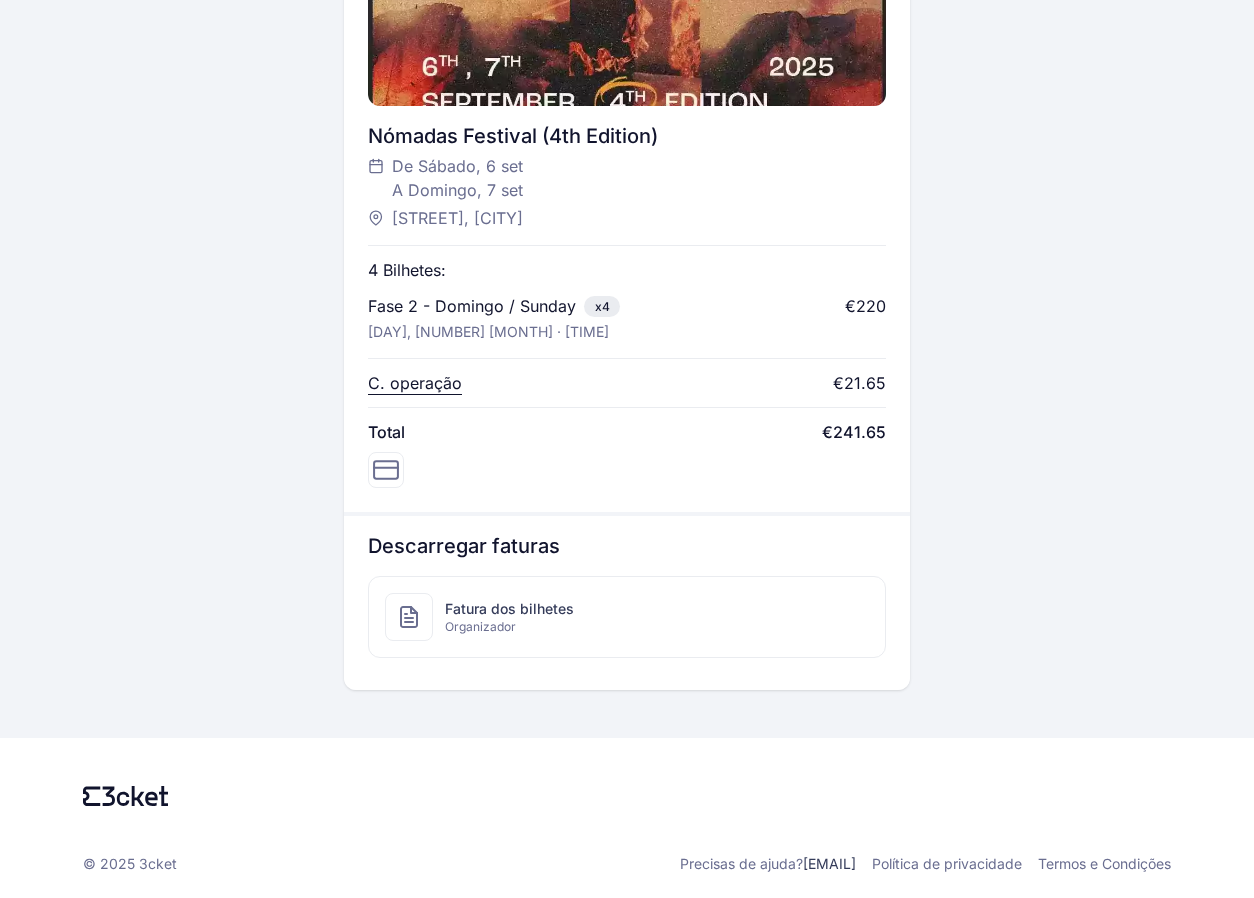 click on "Fatura dos bilhetes" at bounding box center (509, 609) 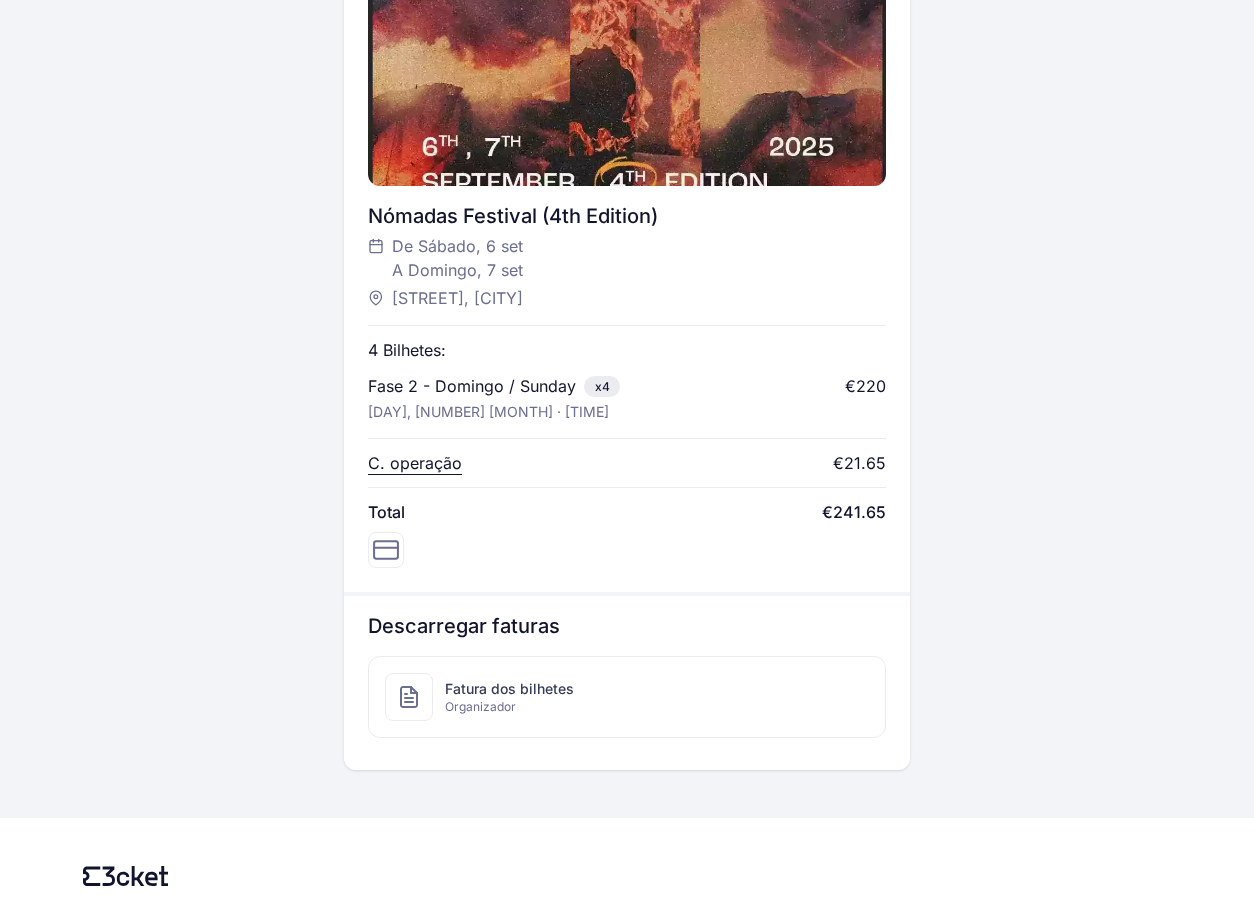 scroll, scrollTop: 654, scrollLeft: 0, axis: vertical 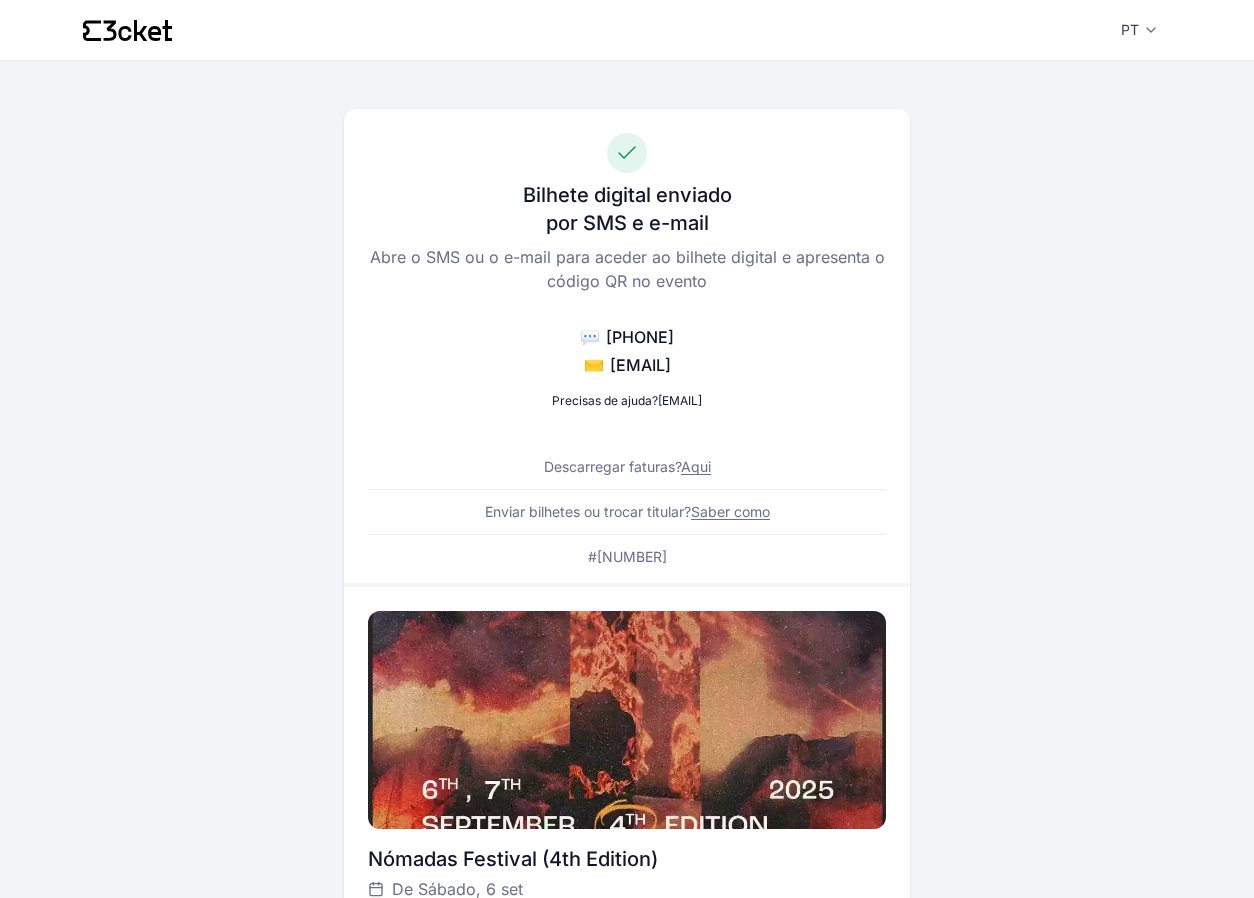 click on "pt English Português
Català Español Français" at bounding box center (1140, 30) 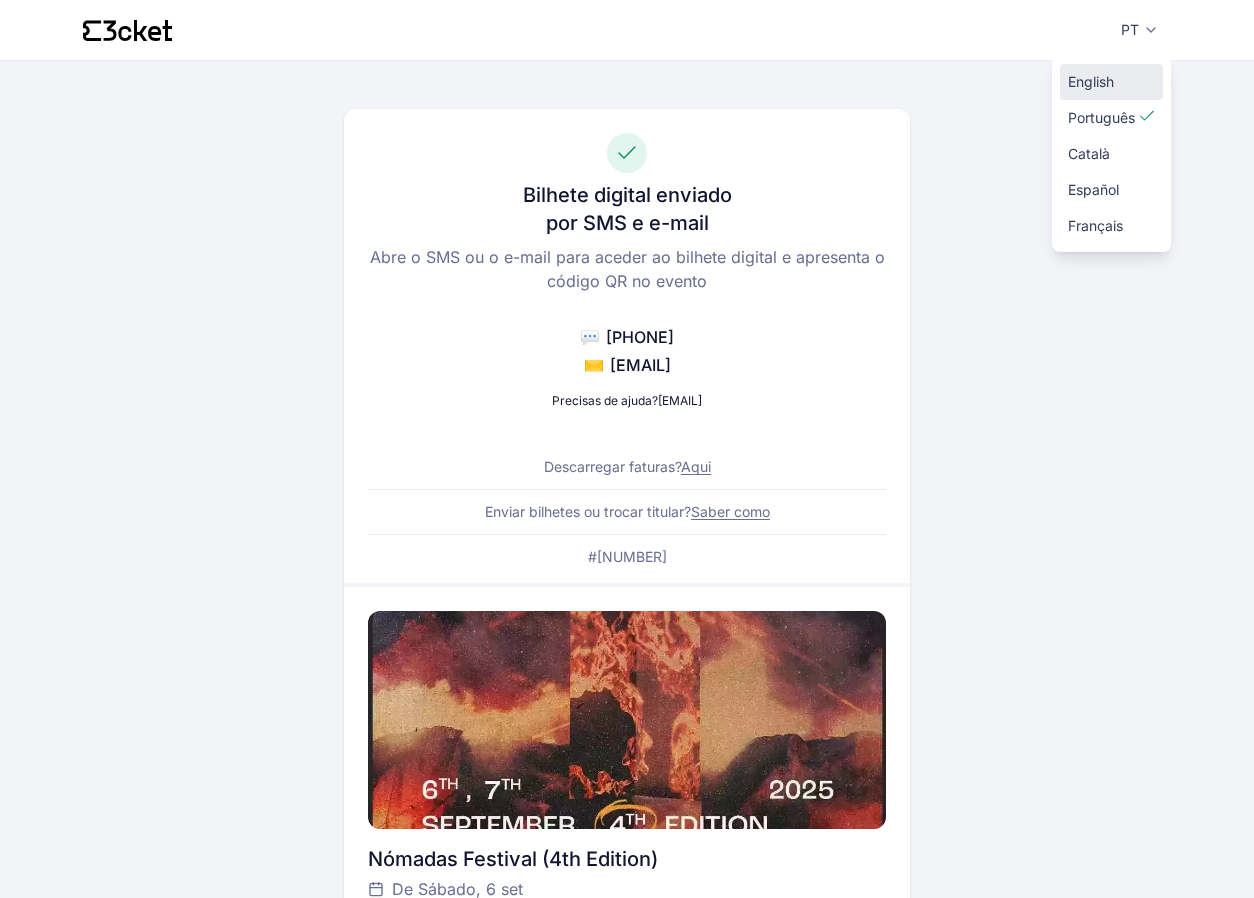 click on "English" 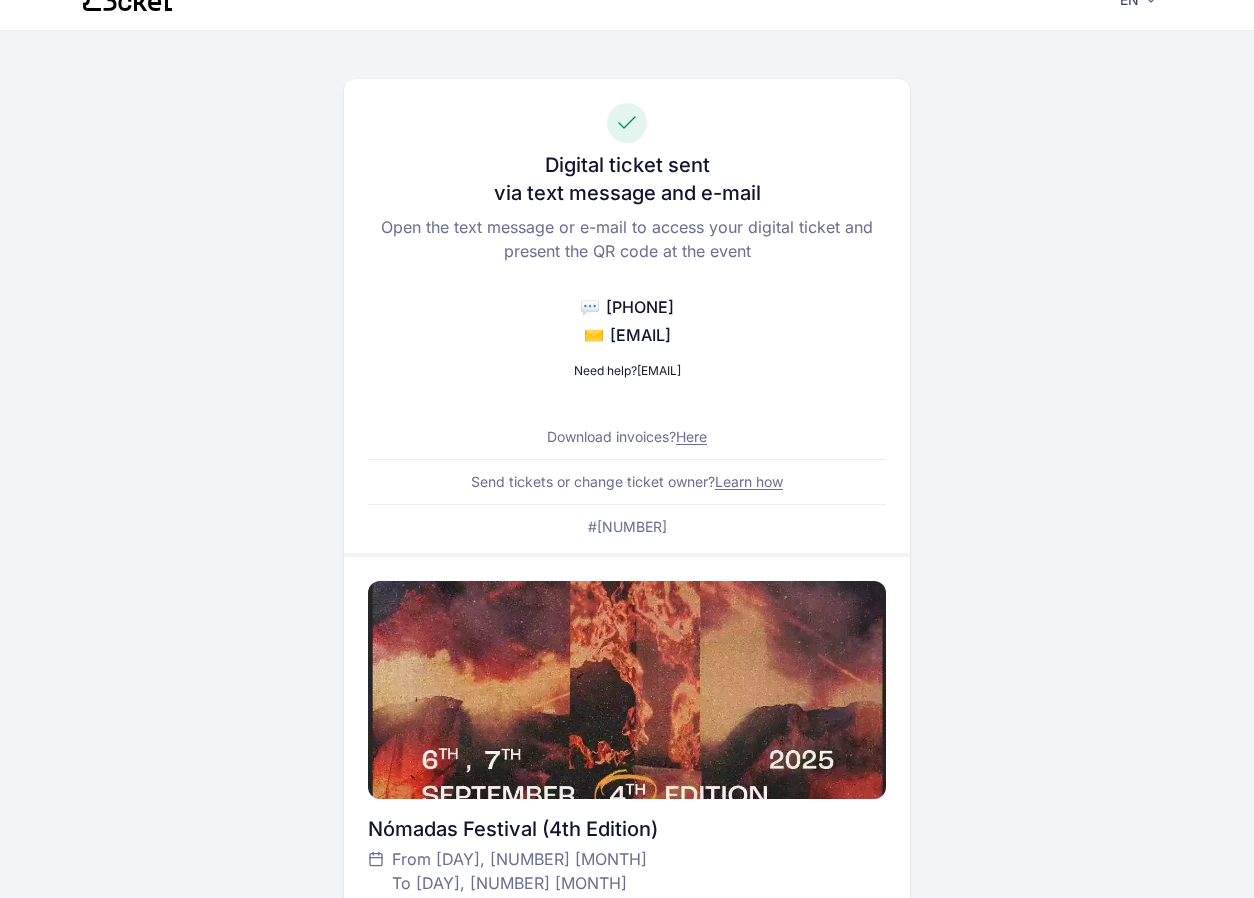 scroll, scrollTop: 0, scrollLeft: 0, axis: both 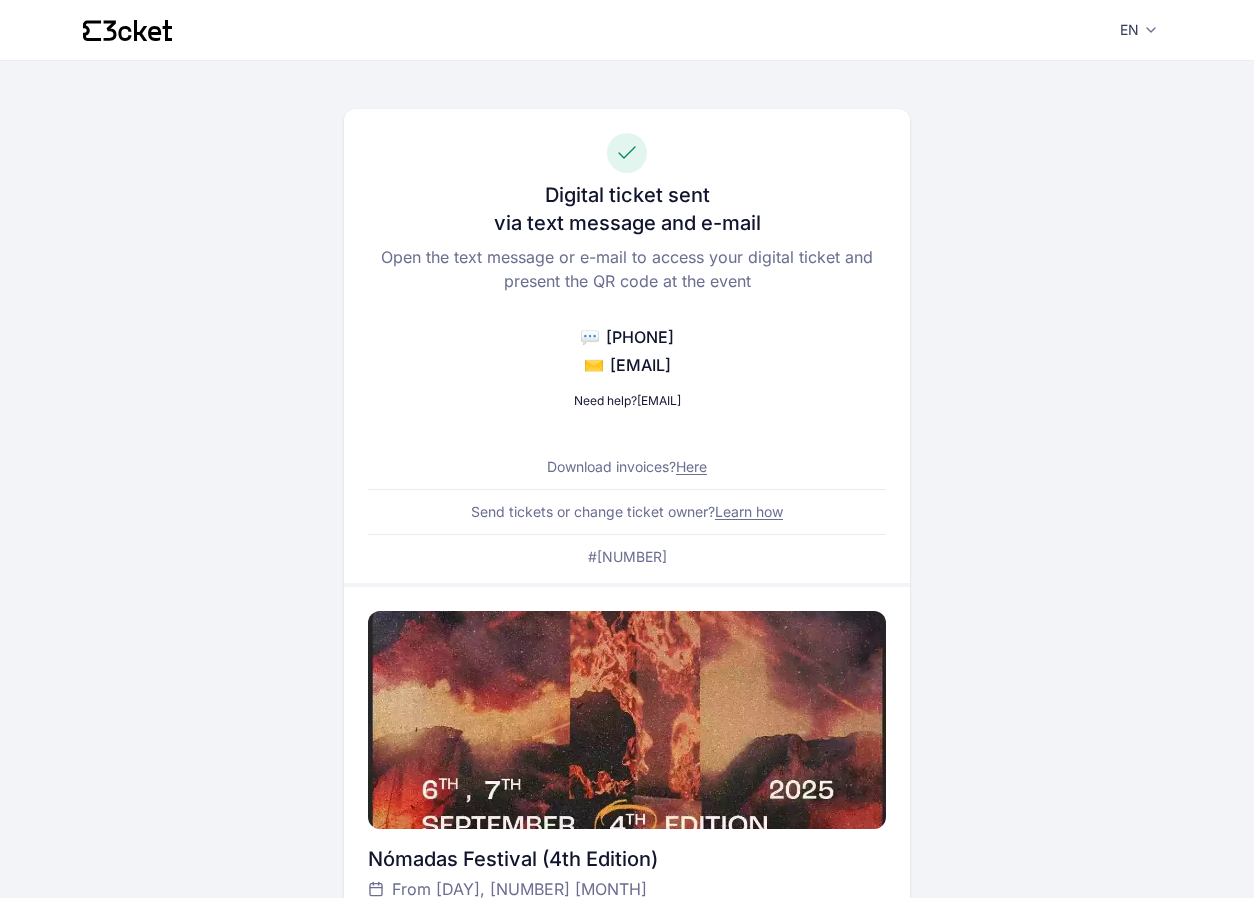 click on "en" at bounding box center [1129, 30] 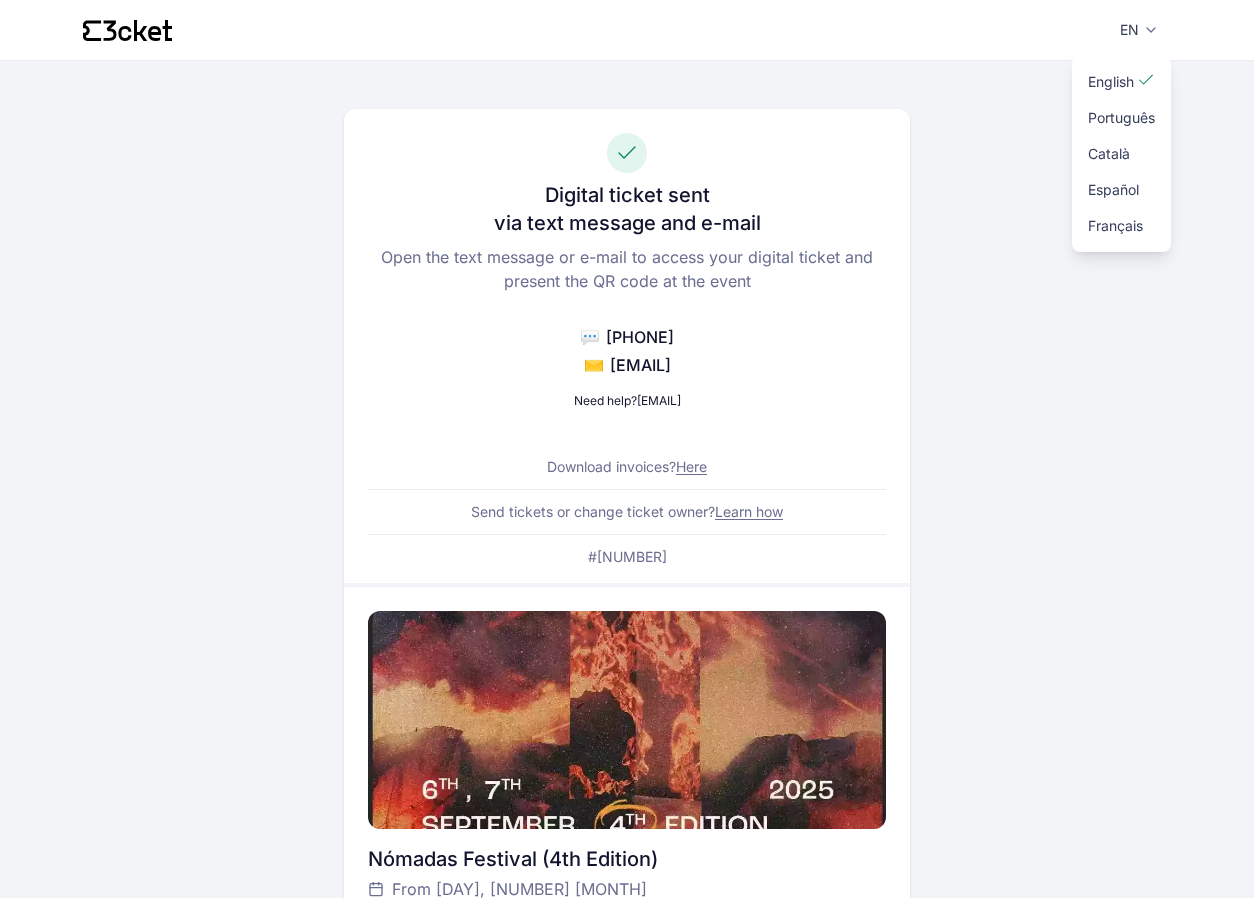 click on "Digital ticket sent via text message and e-mail Open the text message or e-mail to access your digital ticket and present the QR code at the event 💬 [PHONE] ✉️ [EMAIL] Need help?  [EMAIL] Download invoices?  Here Send tickets or change ticket owner?  Learn how #[NUMBER]" at bounding box center [627, 346] 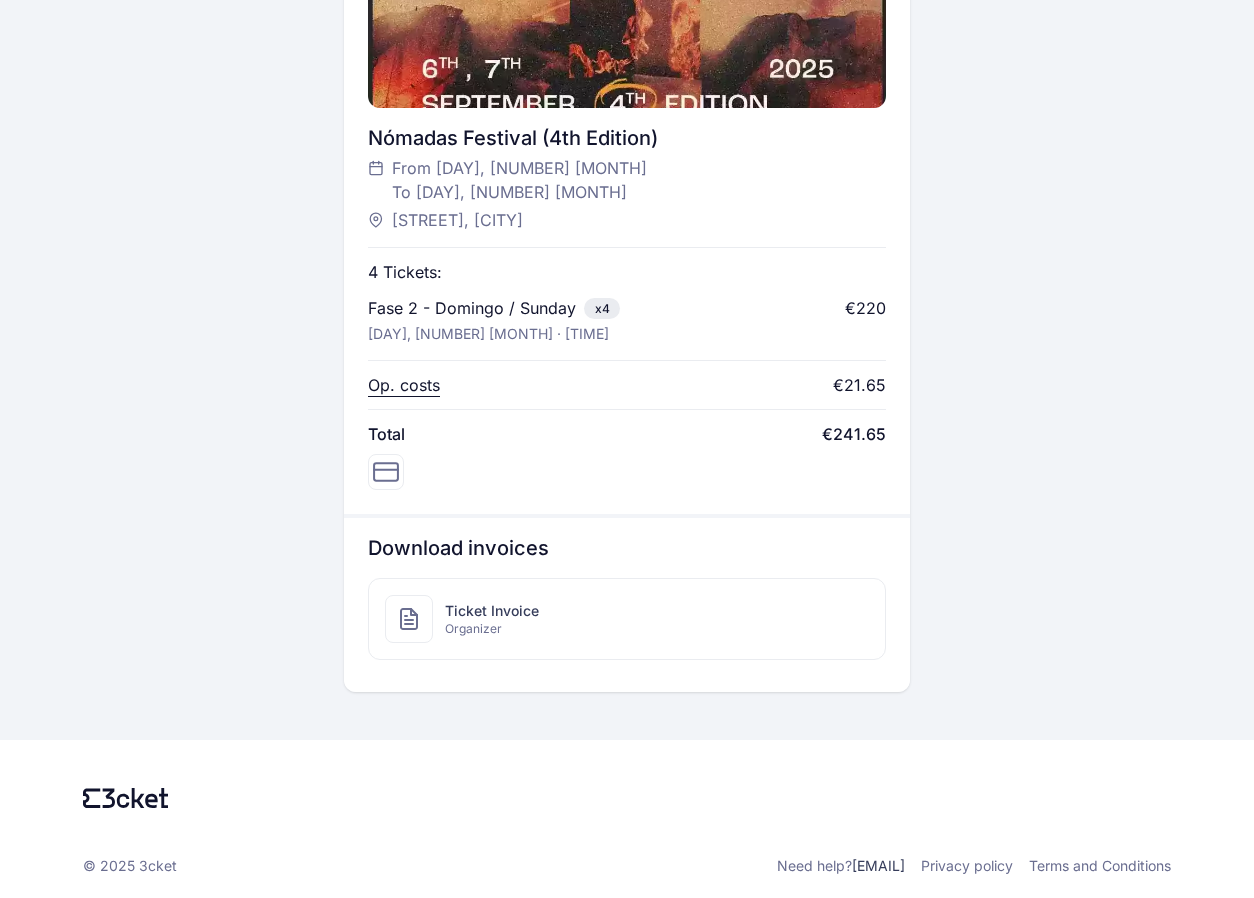 scroll, scrollTop: 723, scrollLeft: 0, axis: vertical 